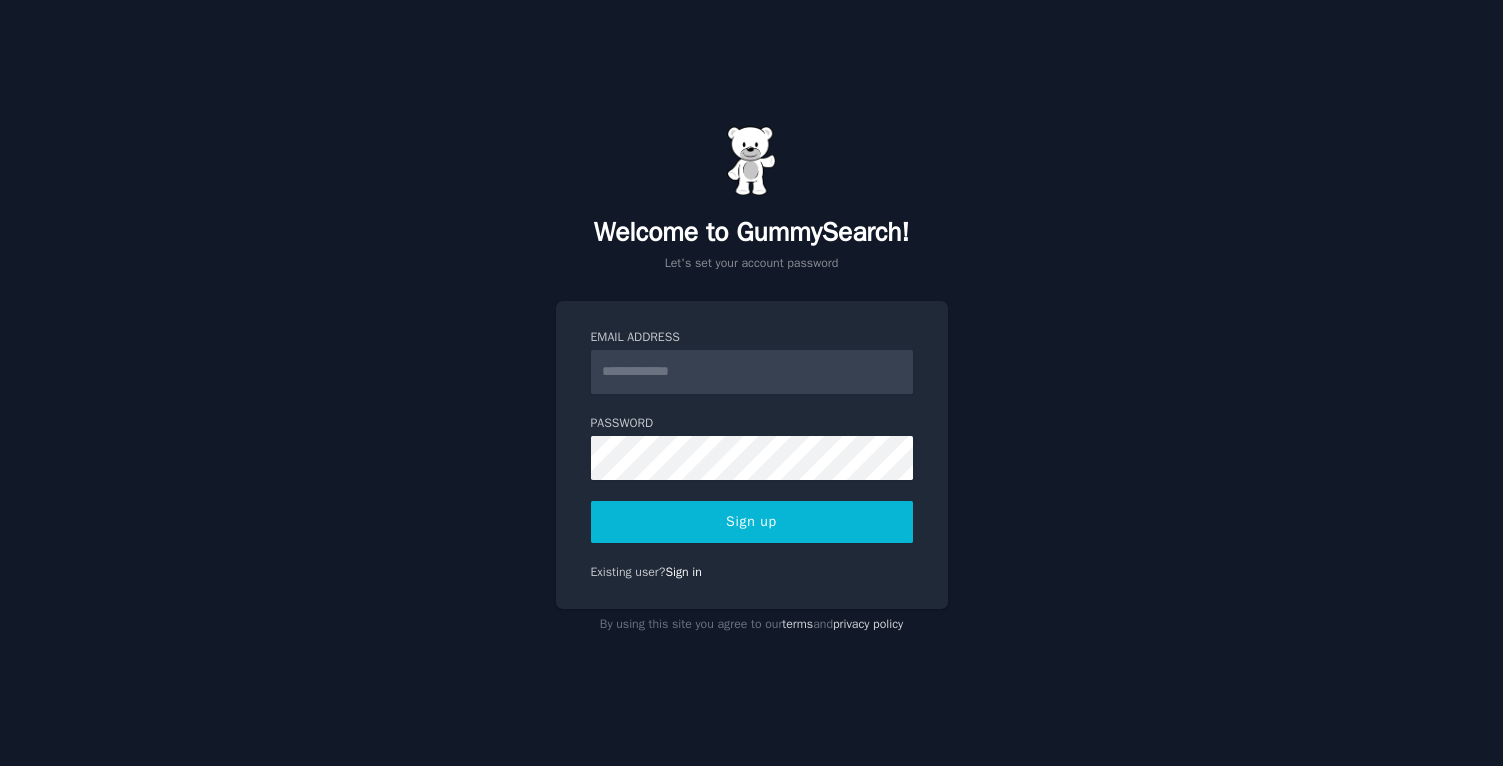 scroll, scrollTop: 0, scrollLeft: 0, axis: both 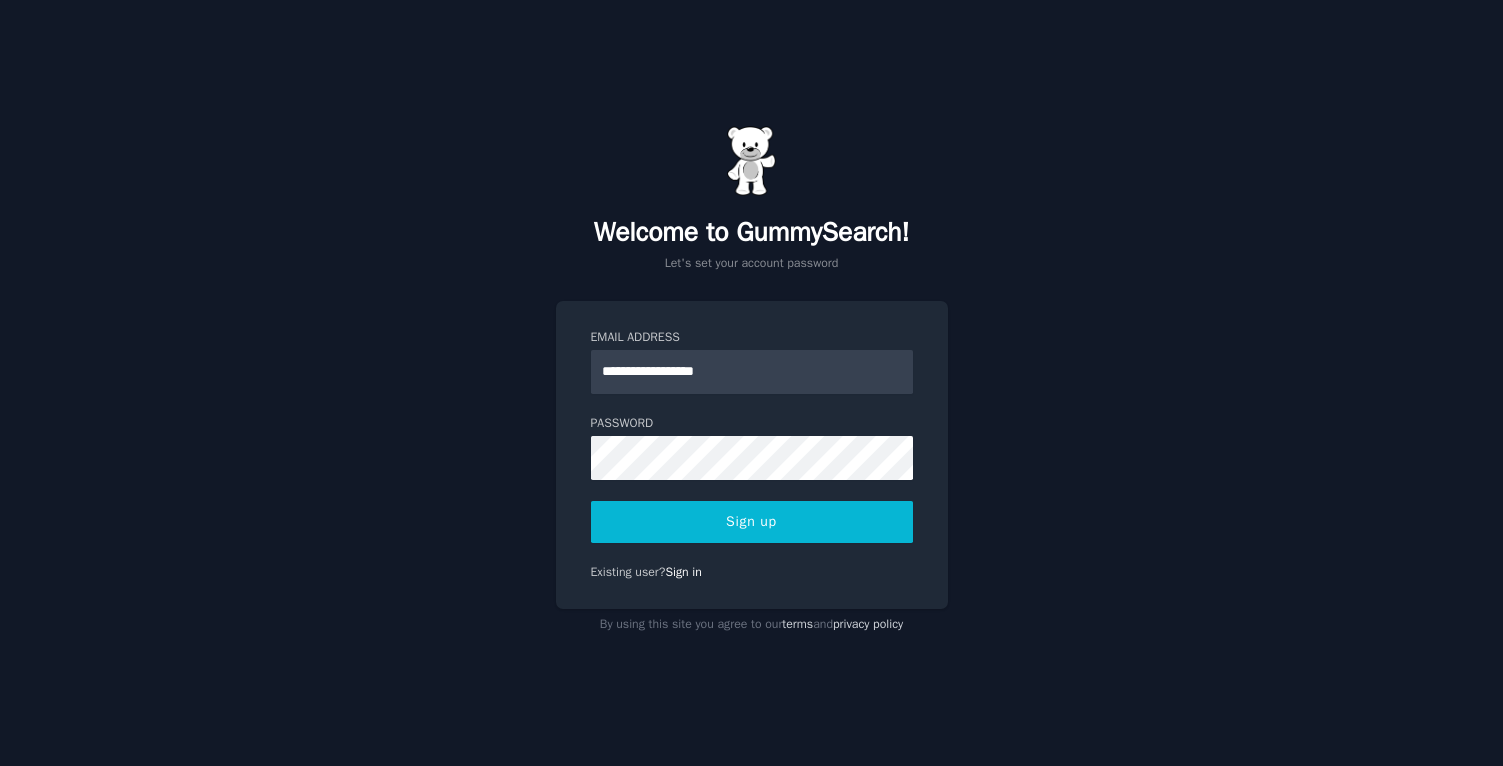 type on "**********" 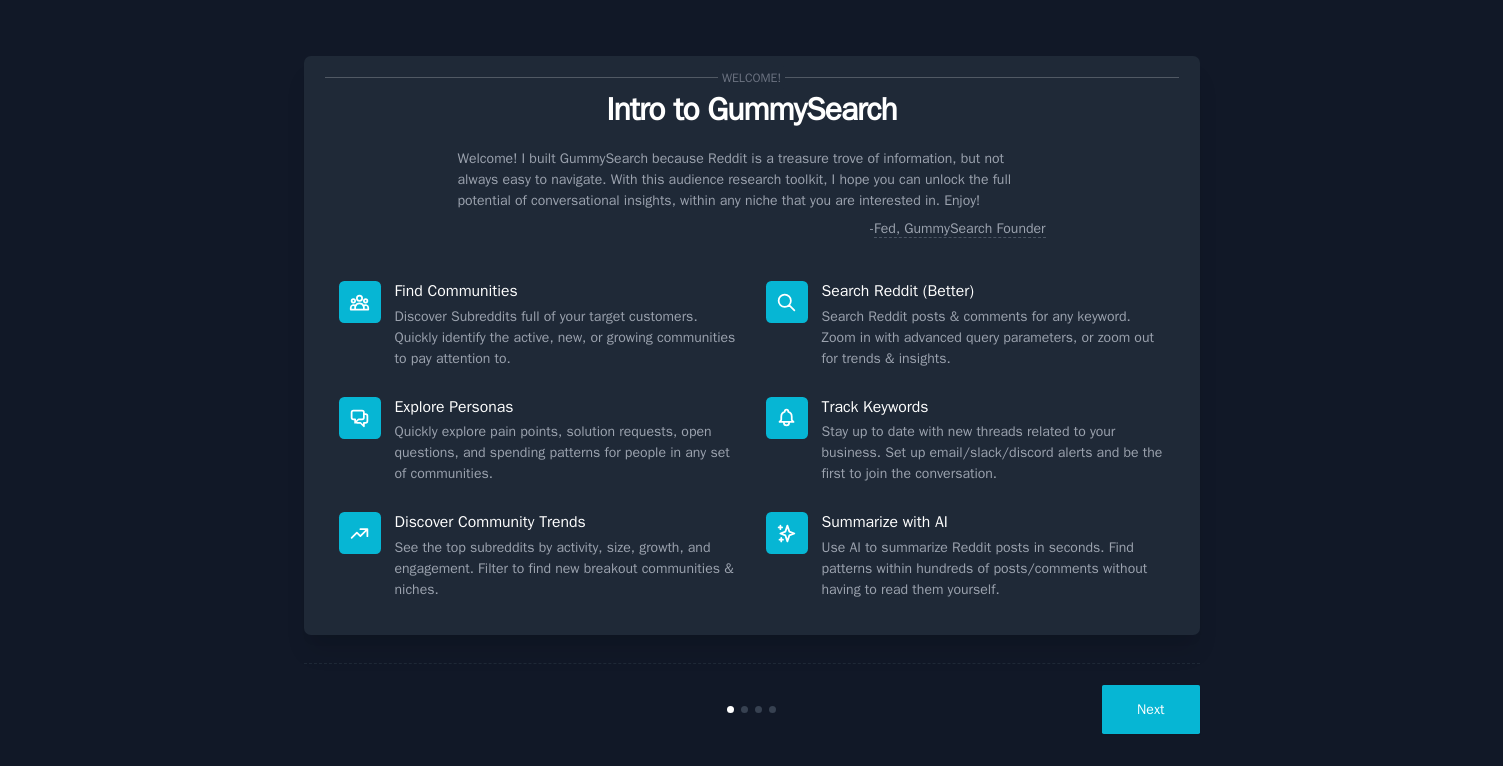 scroll, scrollTop: 0, scrollLeft: 0, axis: both 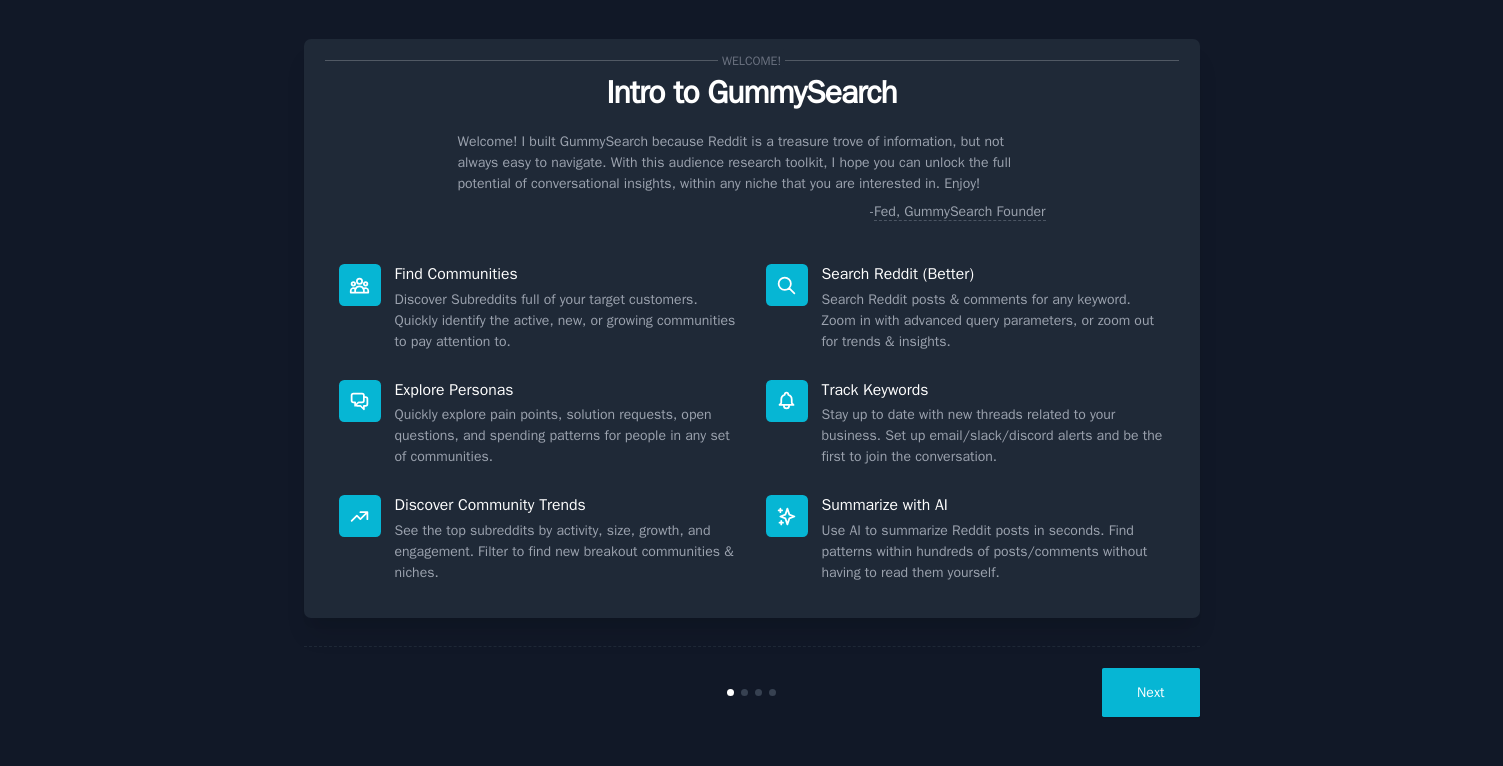 click on "Next" at bounding box center [1150, 692] 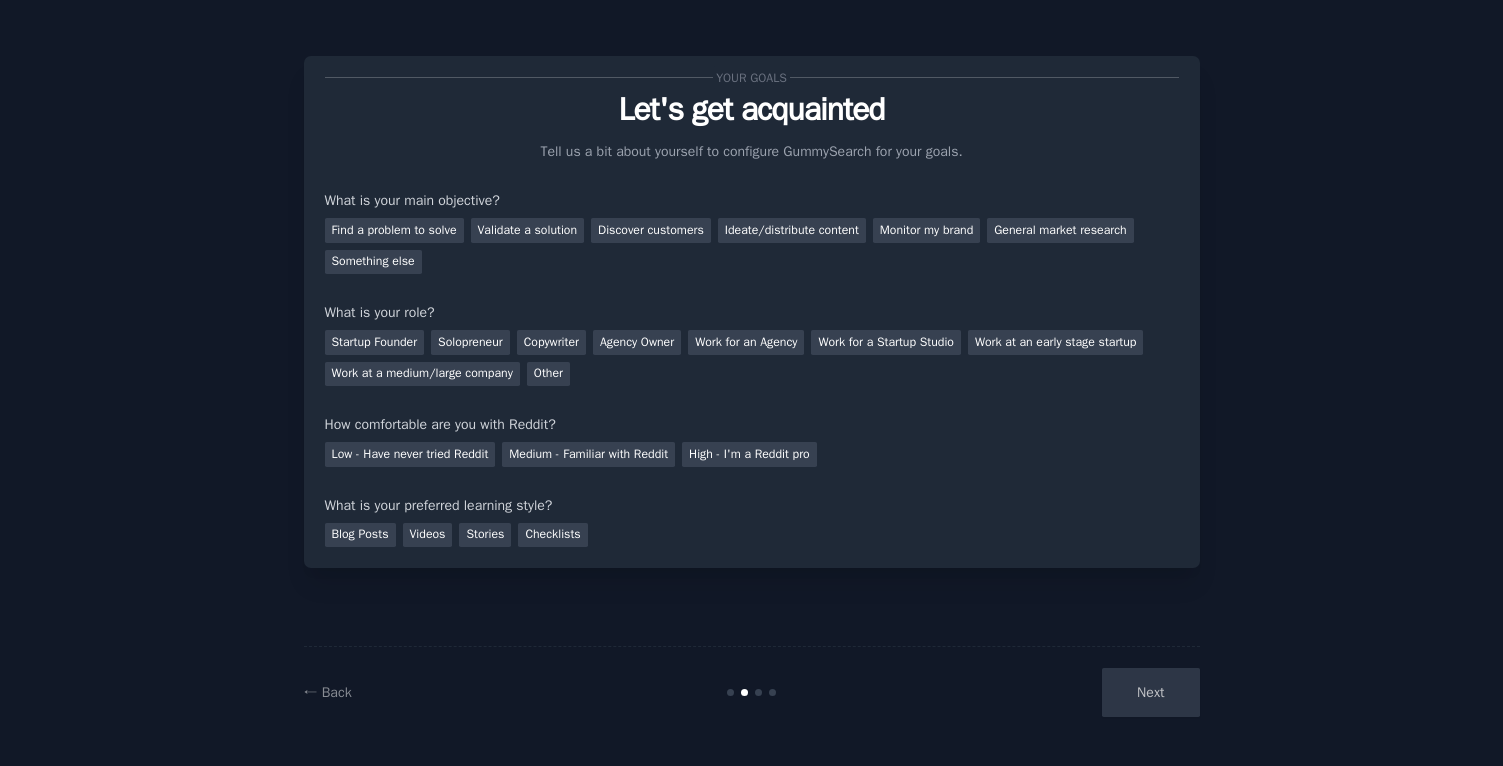 click on "← Back Next" at bounding box center [752, 692] 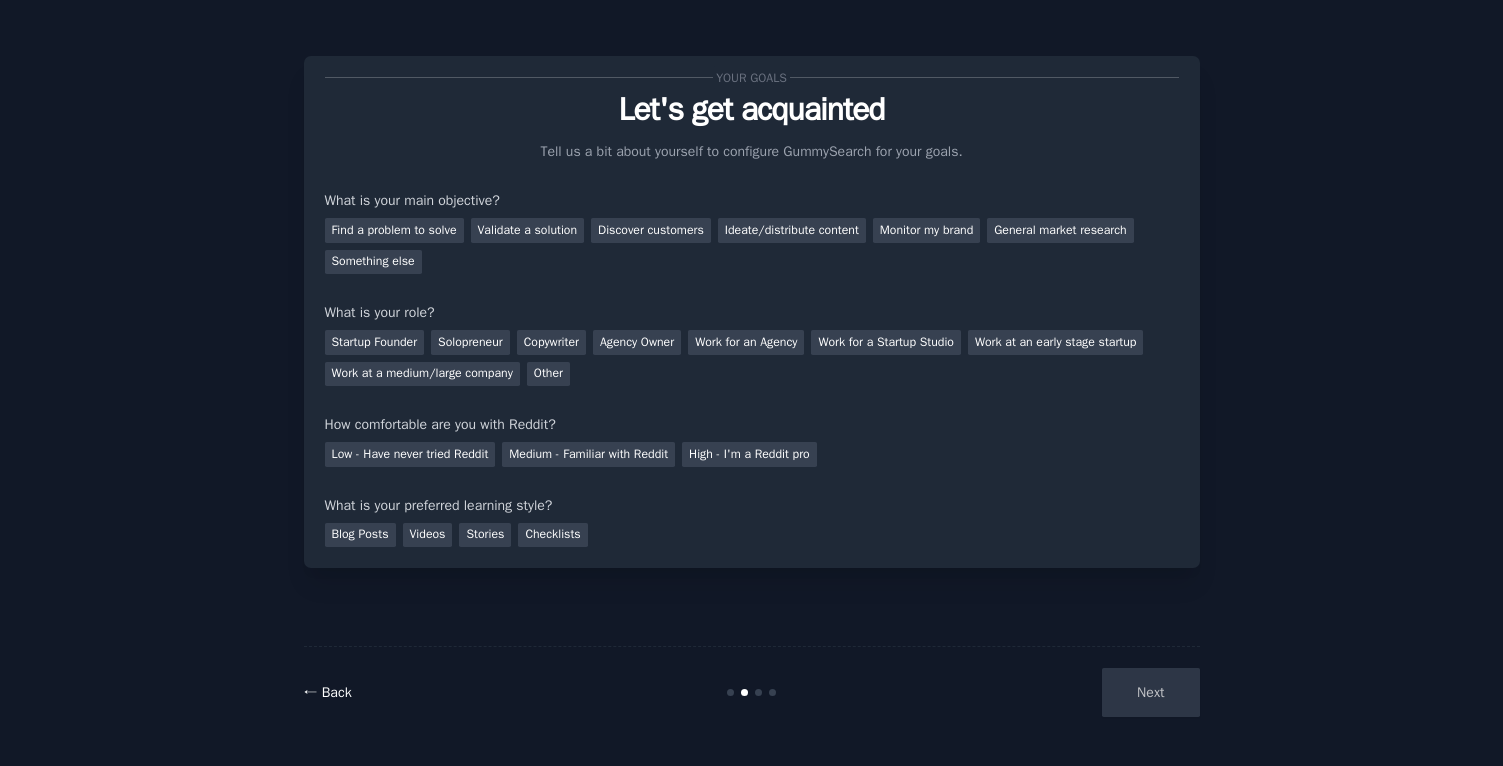 click on "← Back" at bounding box center [328, 692] 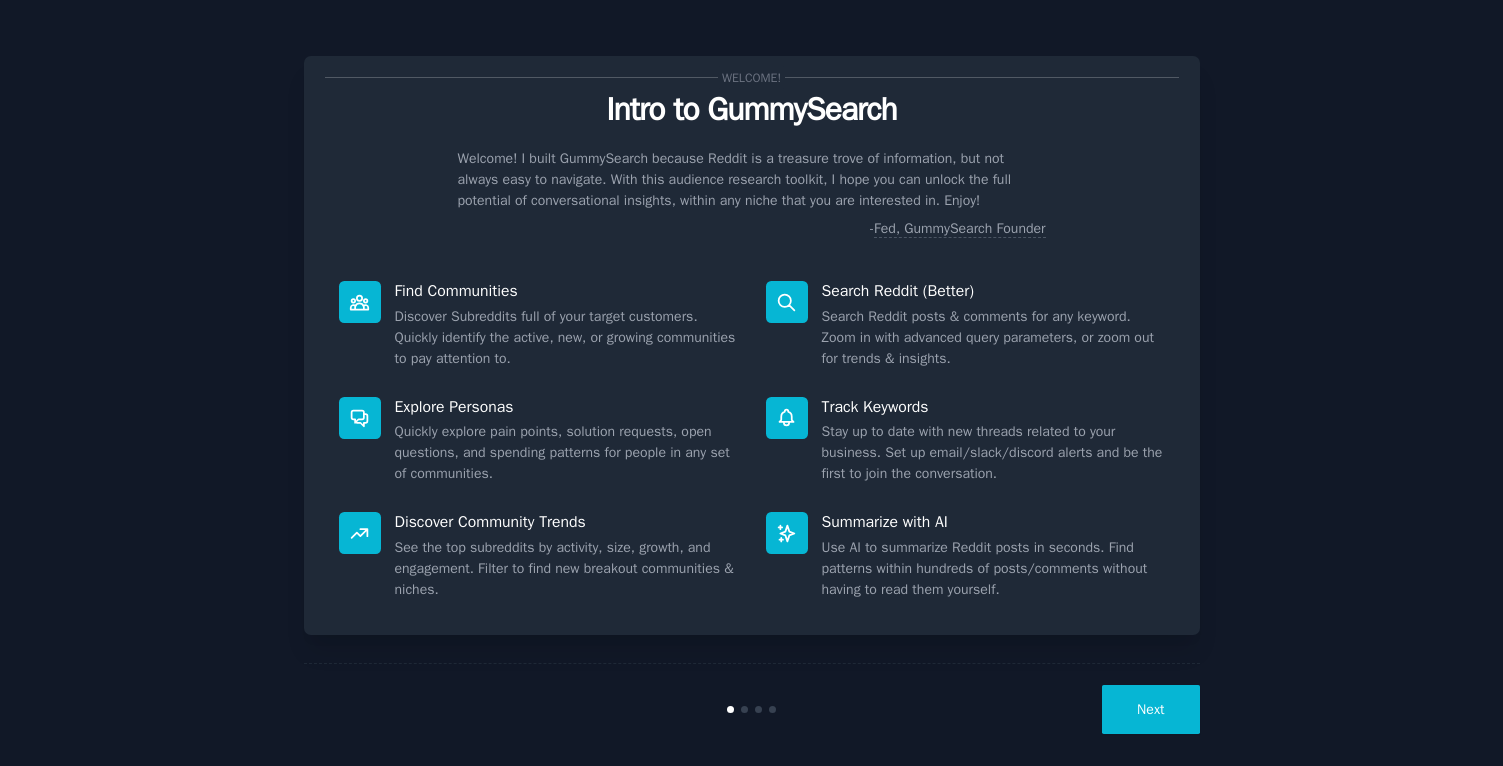 click on "Next" at bounding box center [1150, 709] 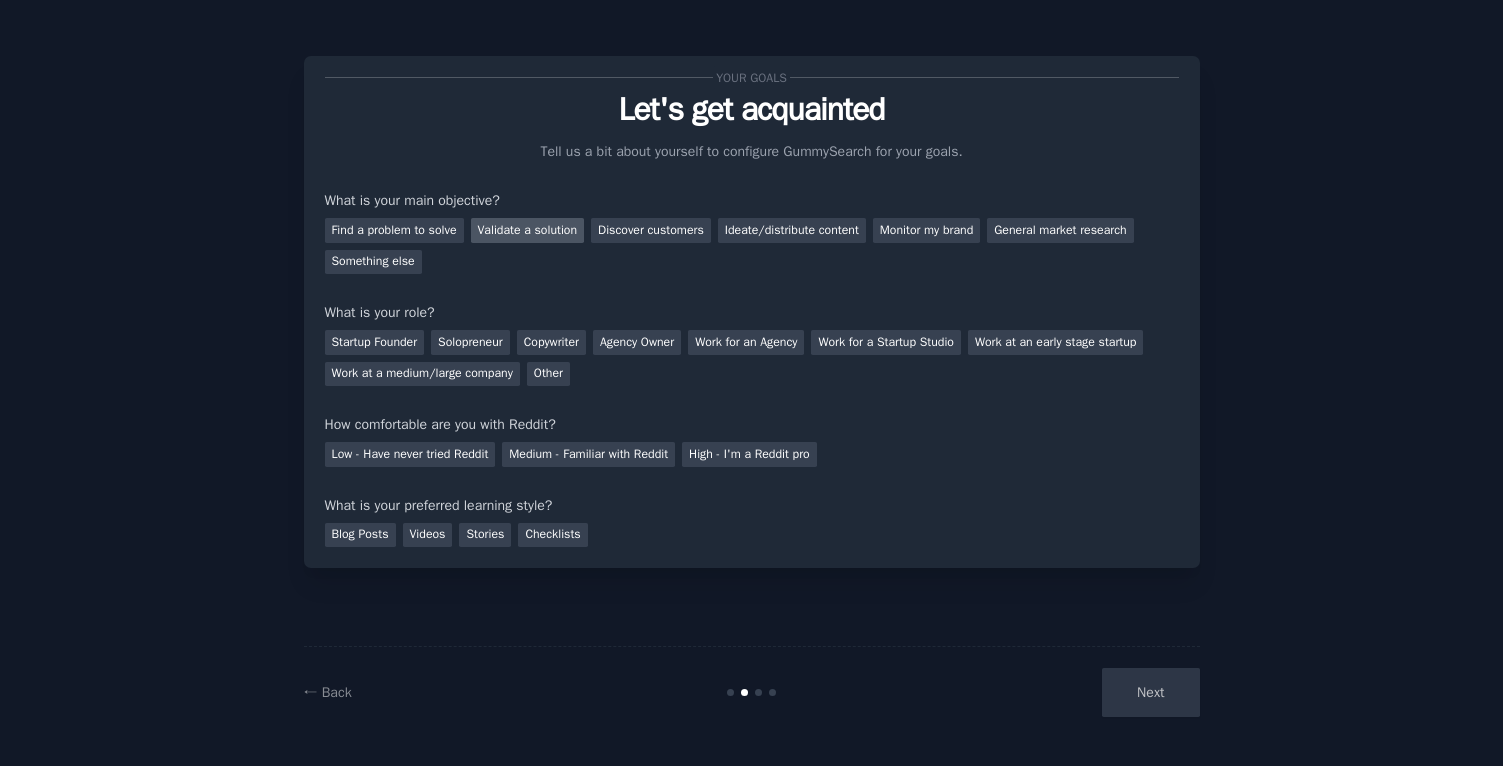 click on "Validate a solution" at bounding box center (528, 230) 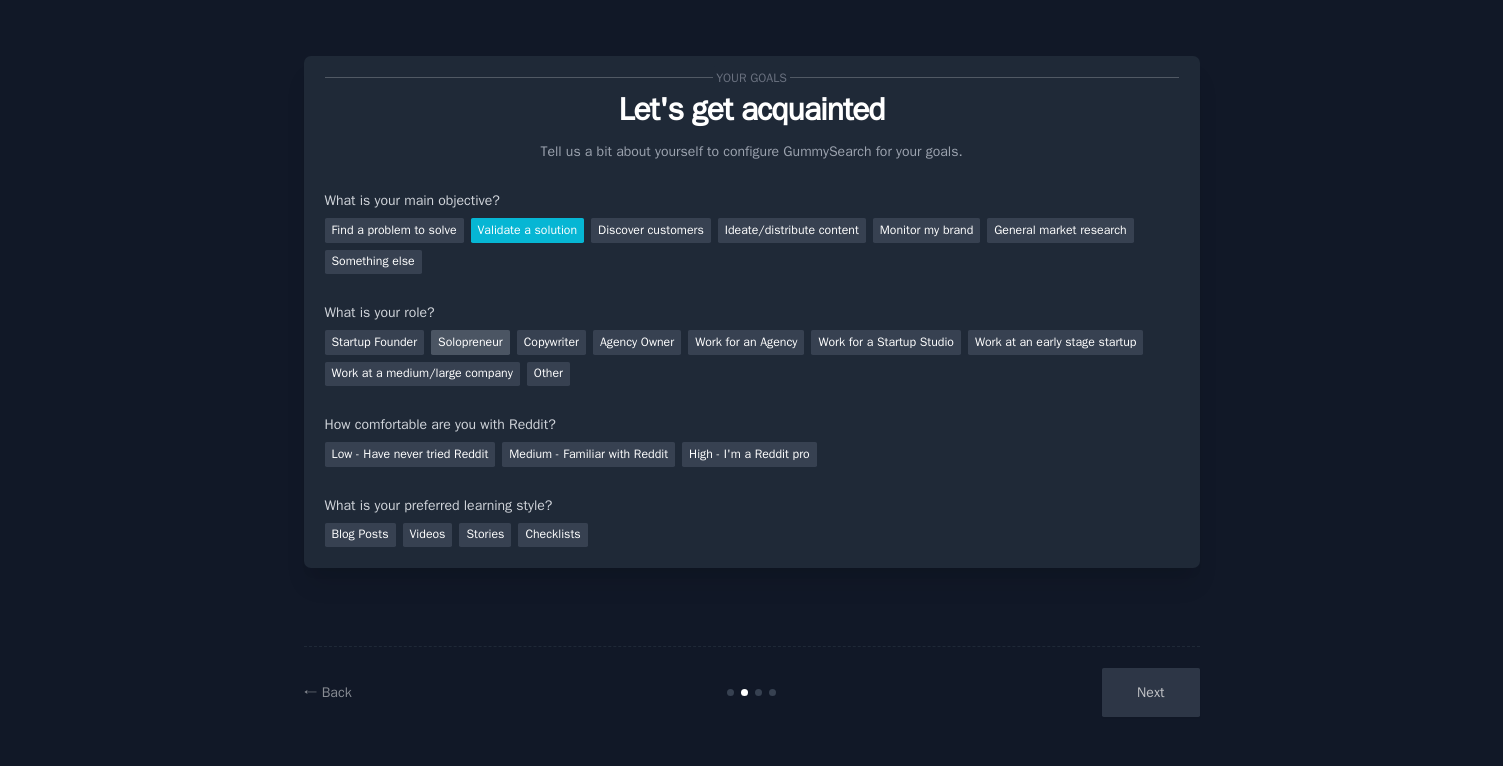 click on "Solopreneur" at bounding box center (470, 342) 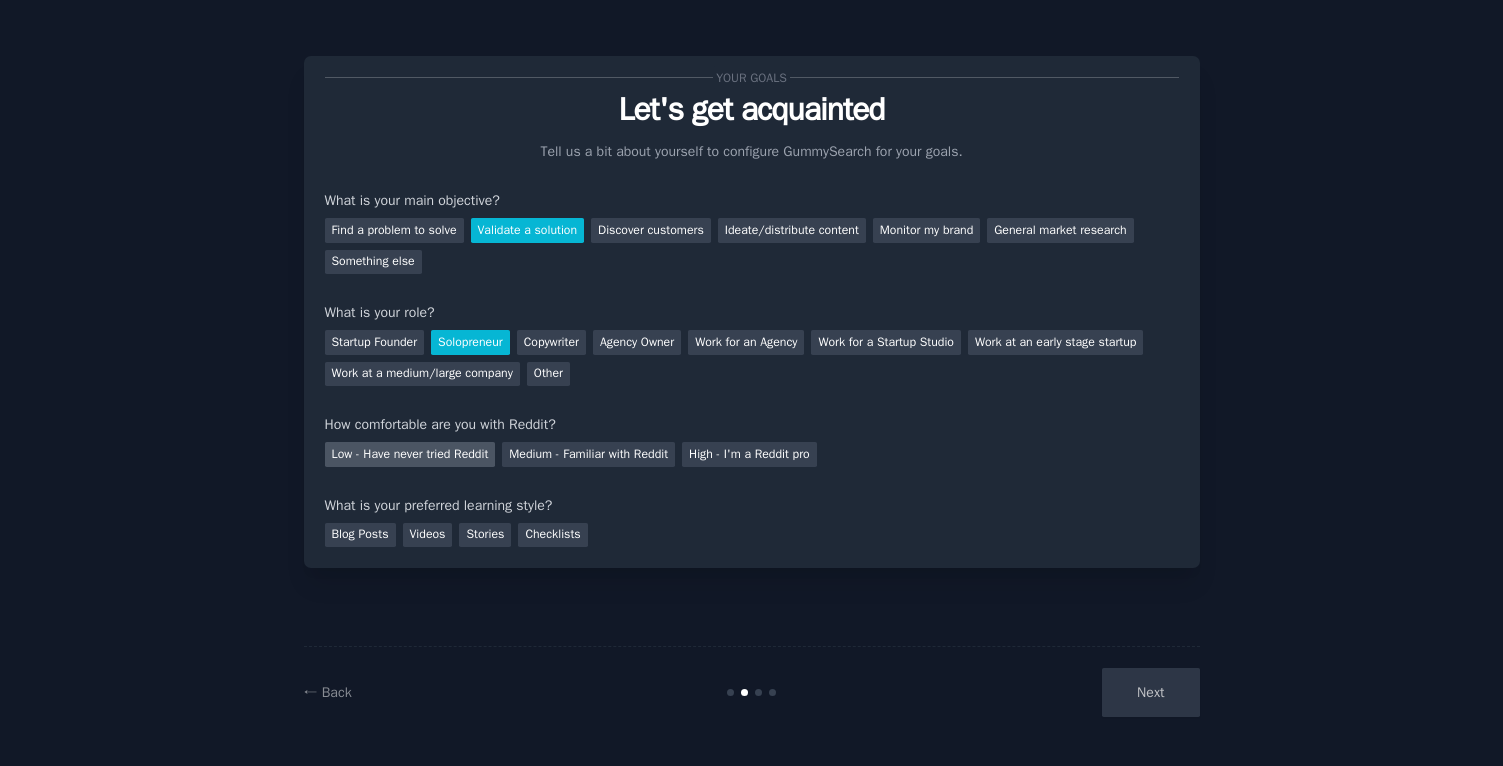 click on "Low - Have never tried Reddit" at bounding box center [410, 454] 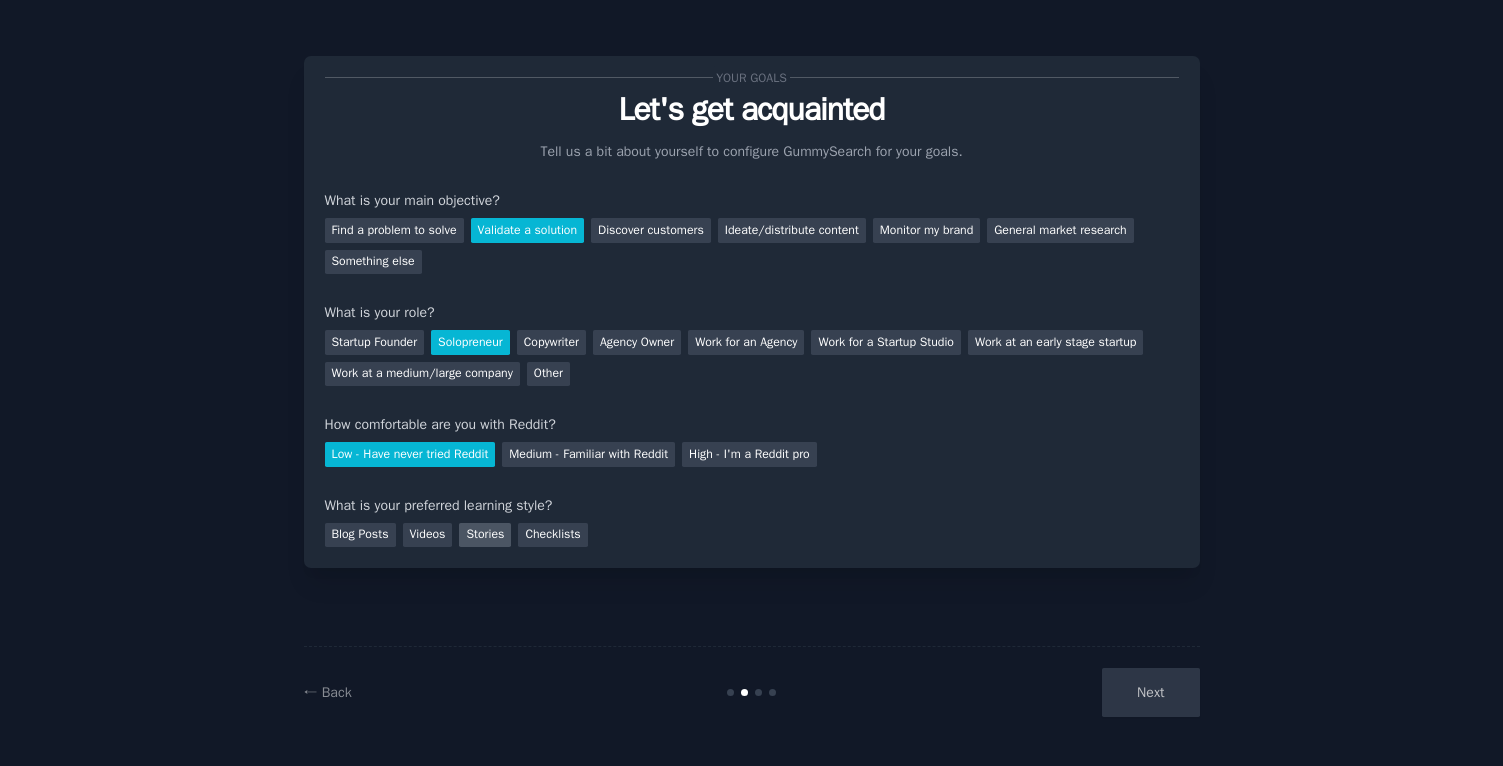 click on "Stories" at bounding box center (485, 535) 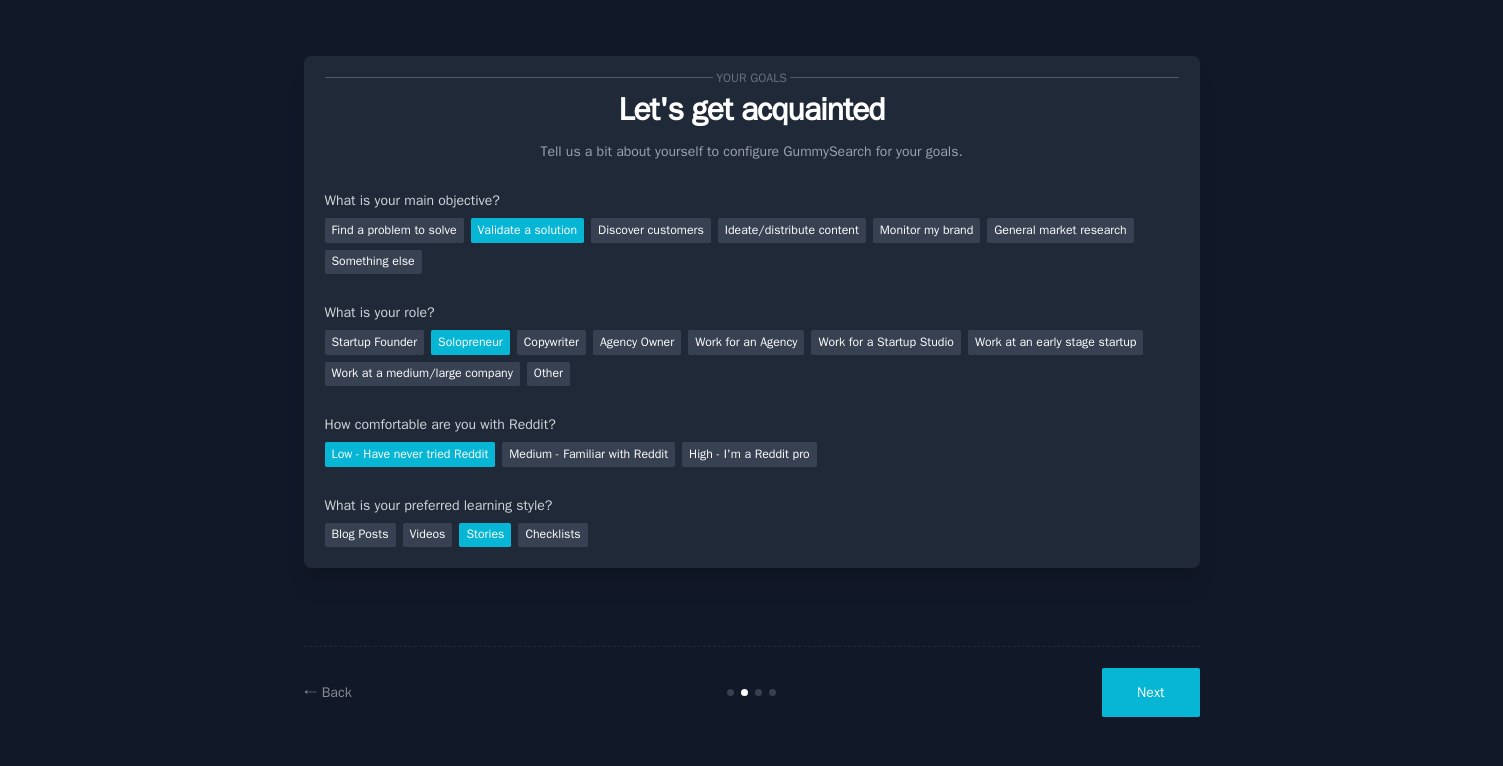 click on "Next" at bounding box center (1150, 692) 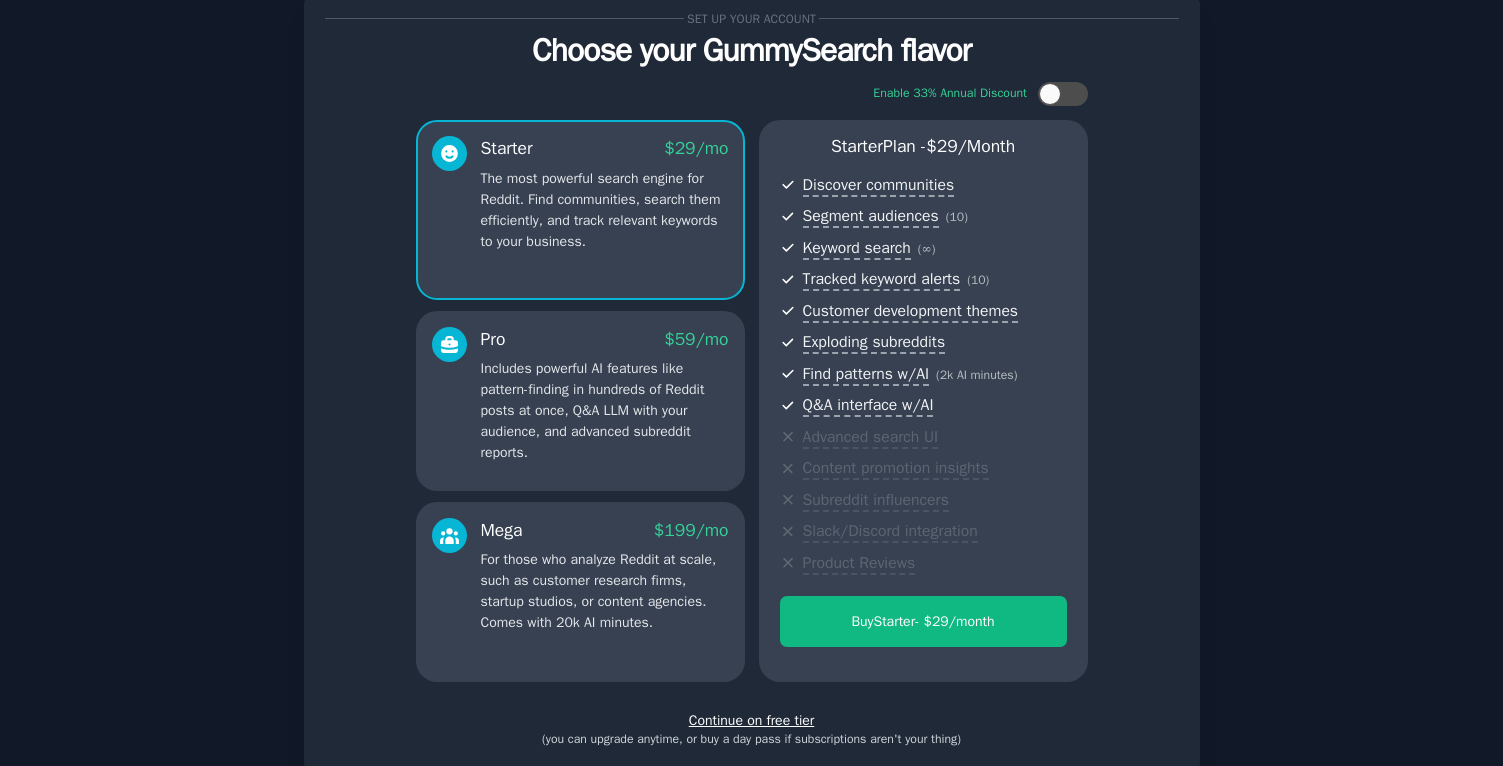 scroll, scrollTop: 75, scrollLeft: 0, axis: vertical 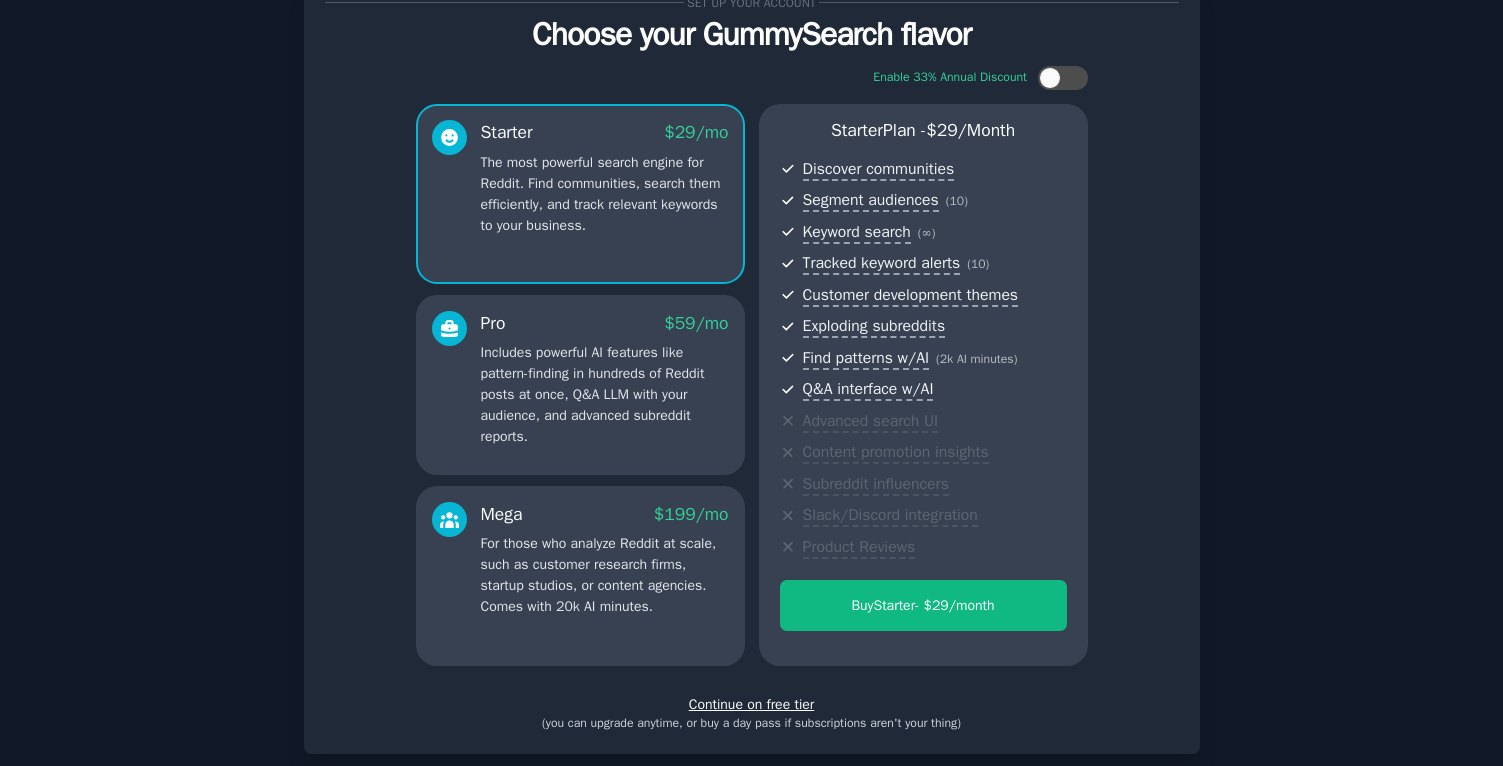 click on "Continue on free tier" at bounding box center [752, 704] 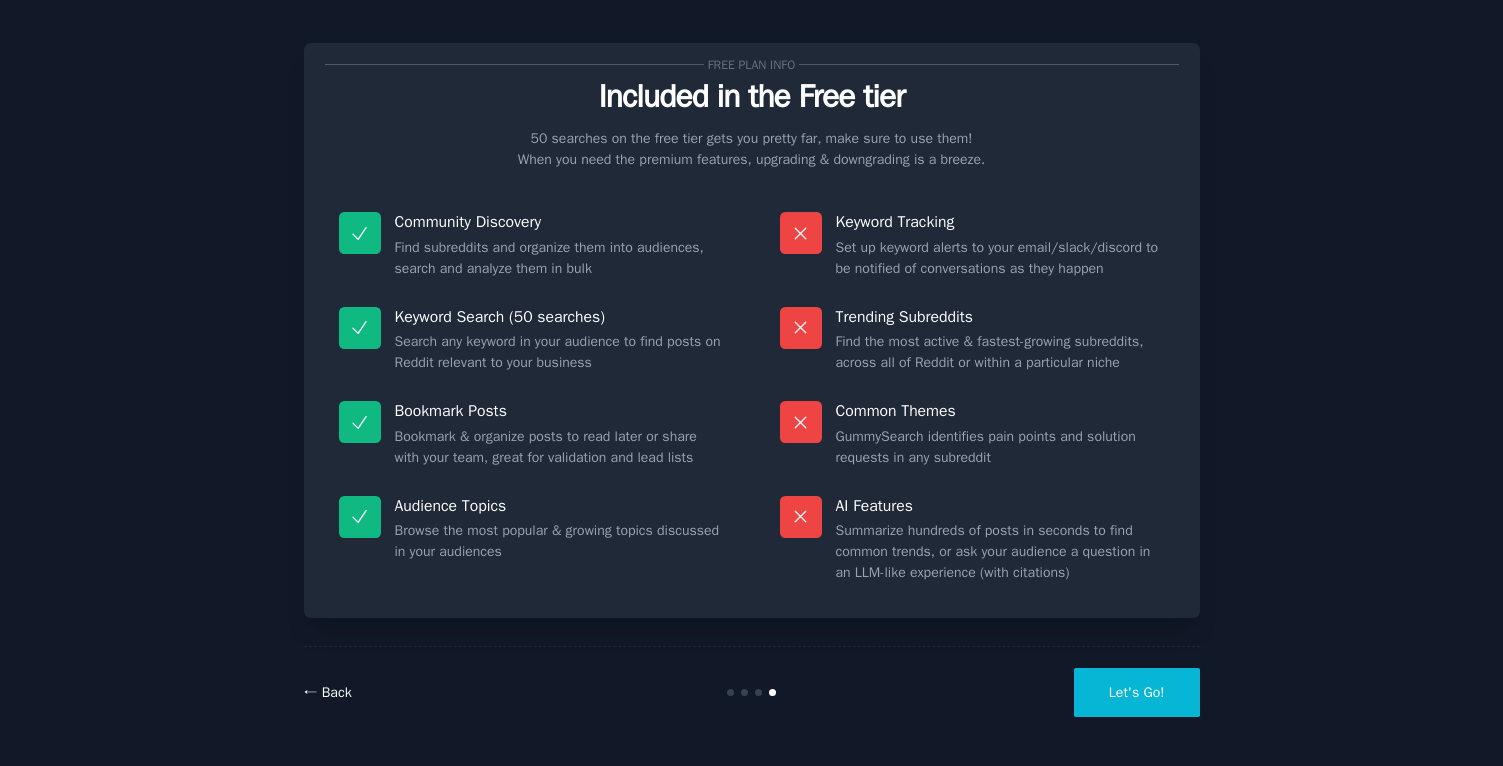 click on "← Back" at bounding box center [328, 692] 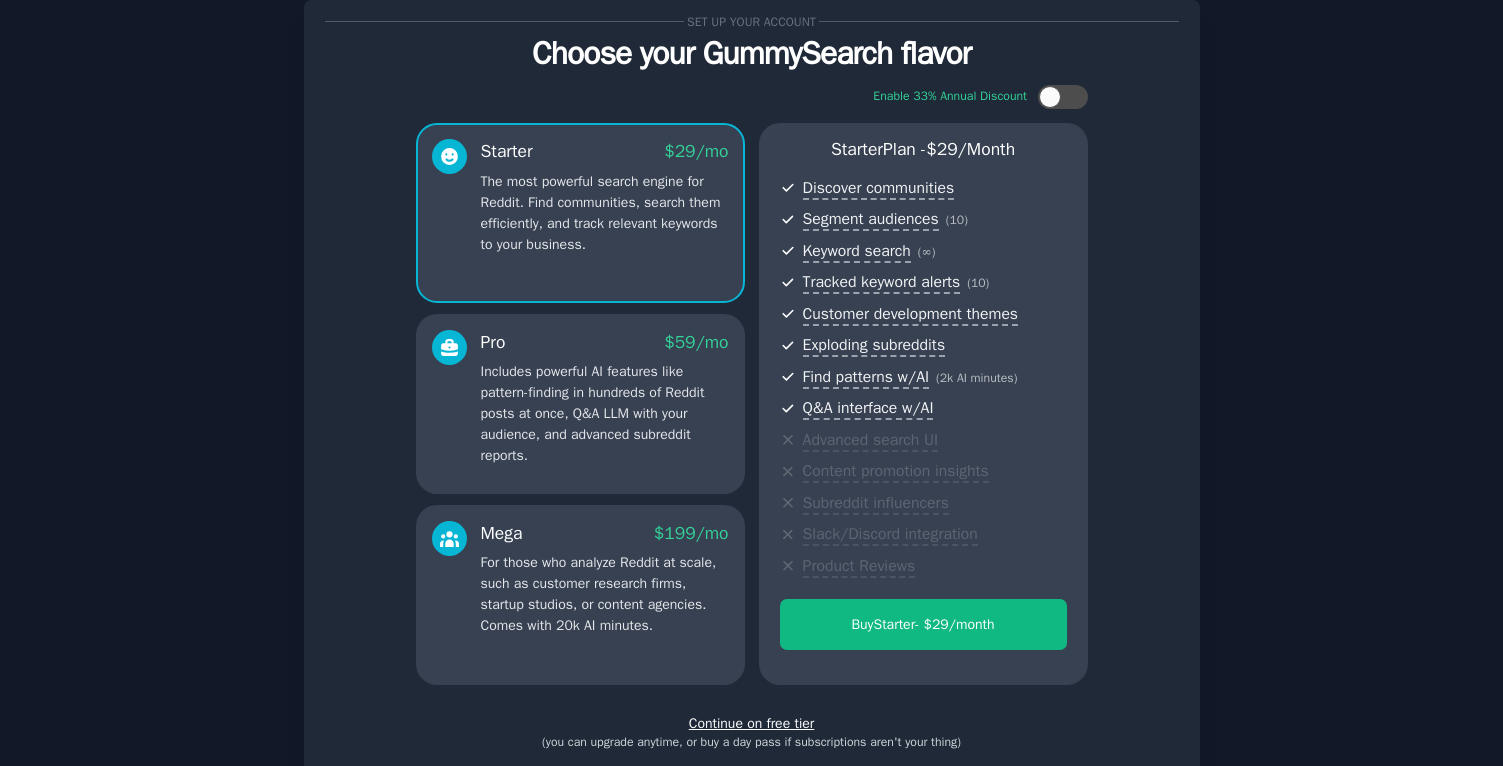 scroll, scrollTop: 58, scrollLeft: 0, axis: vertical 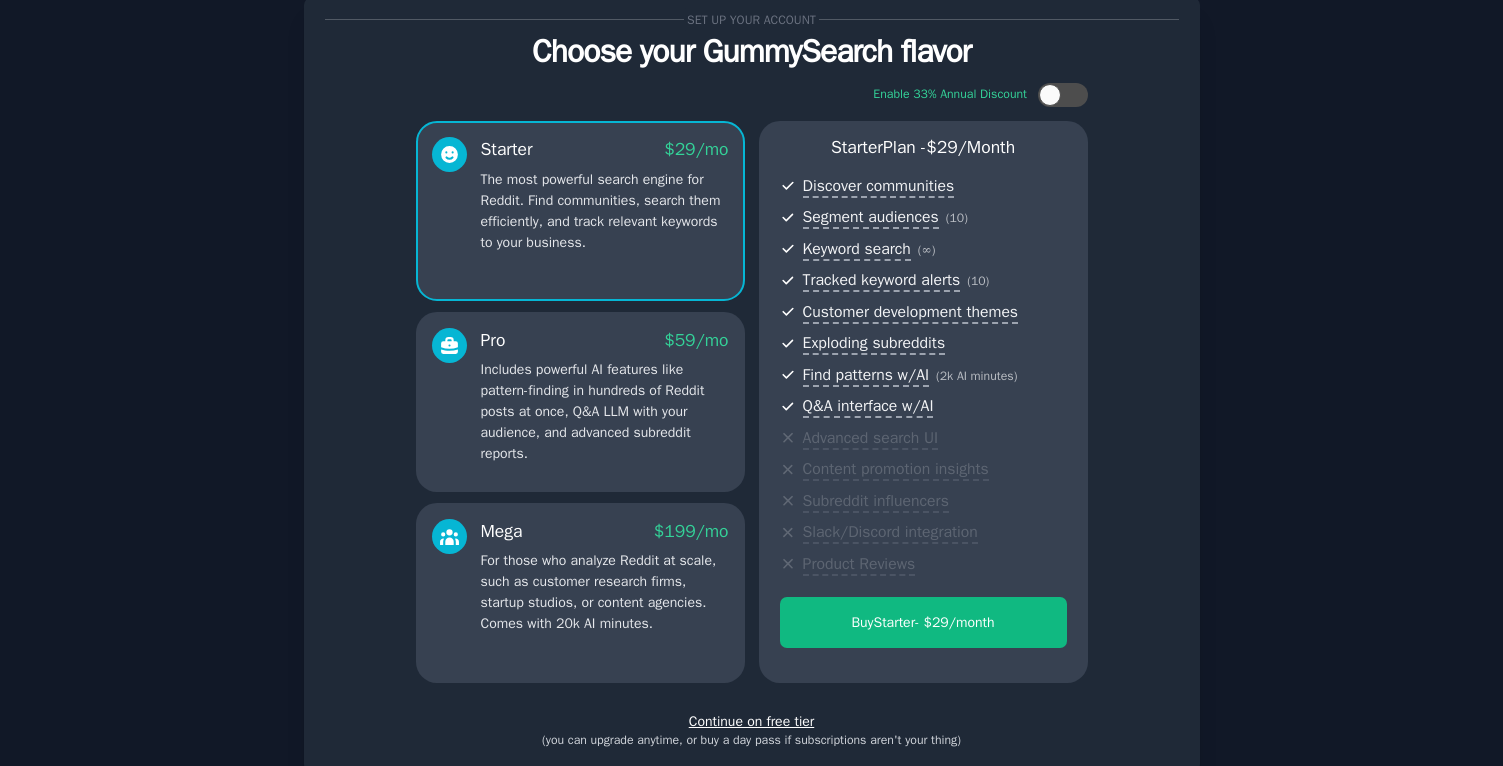 click on "Continue on free tier" at bounding box center [752, 721] 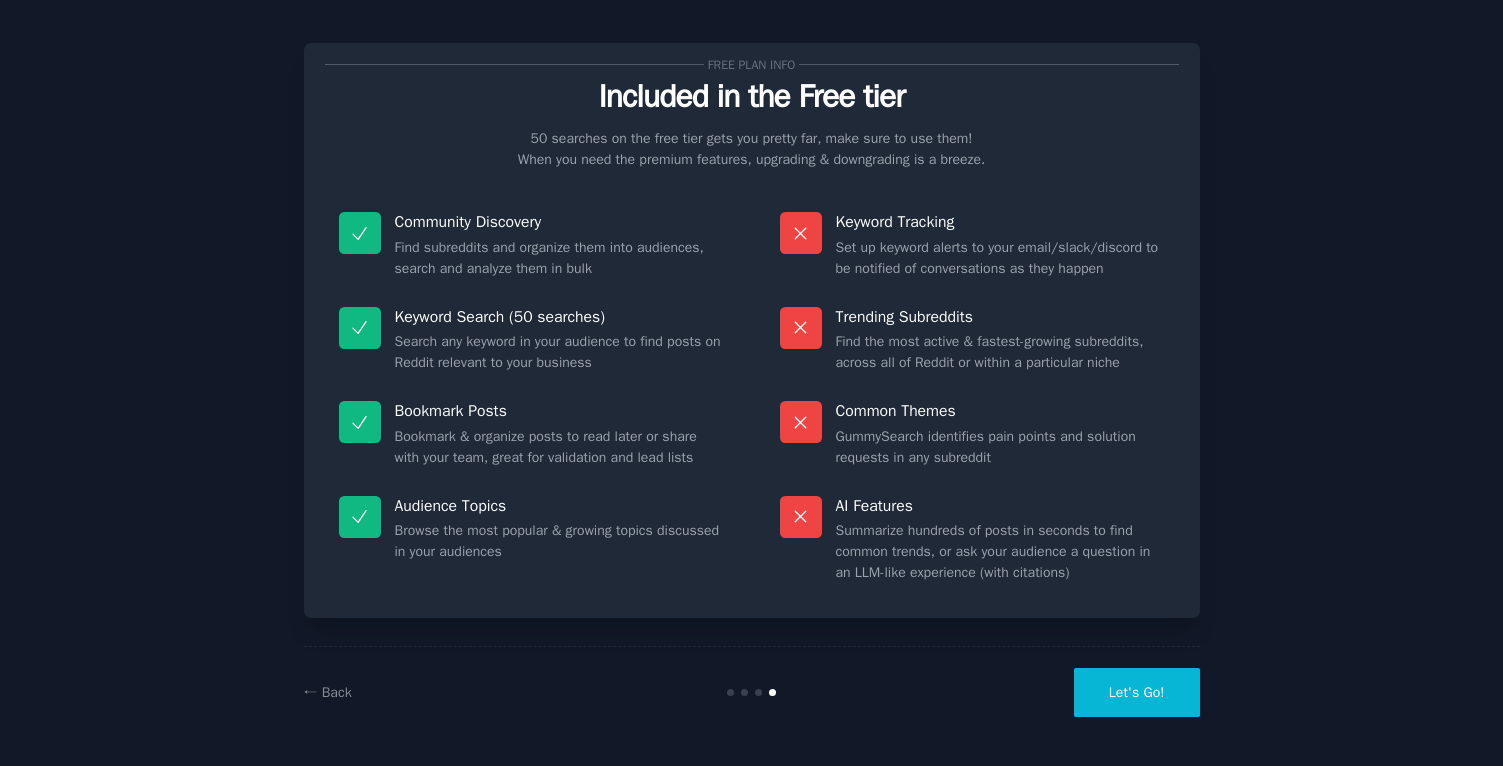 scroll, scrollTop: 13, scrollLeft: 0, axis: vertical 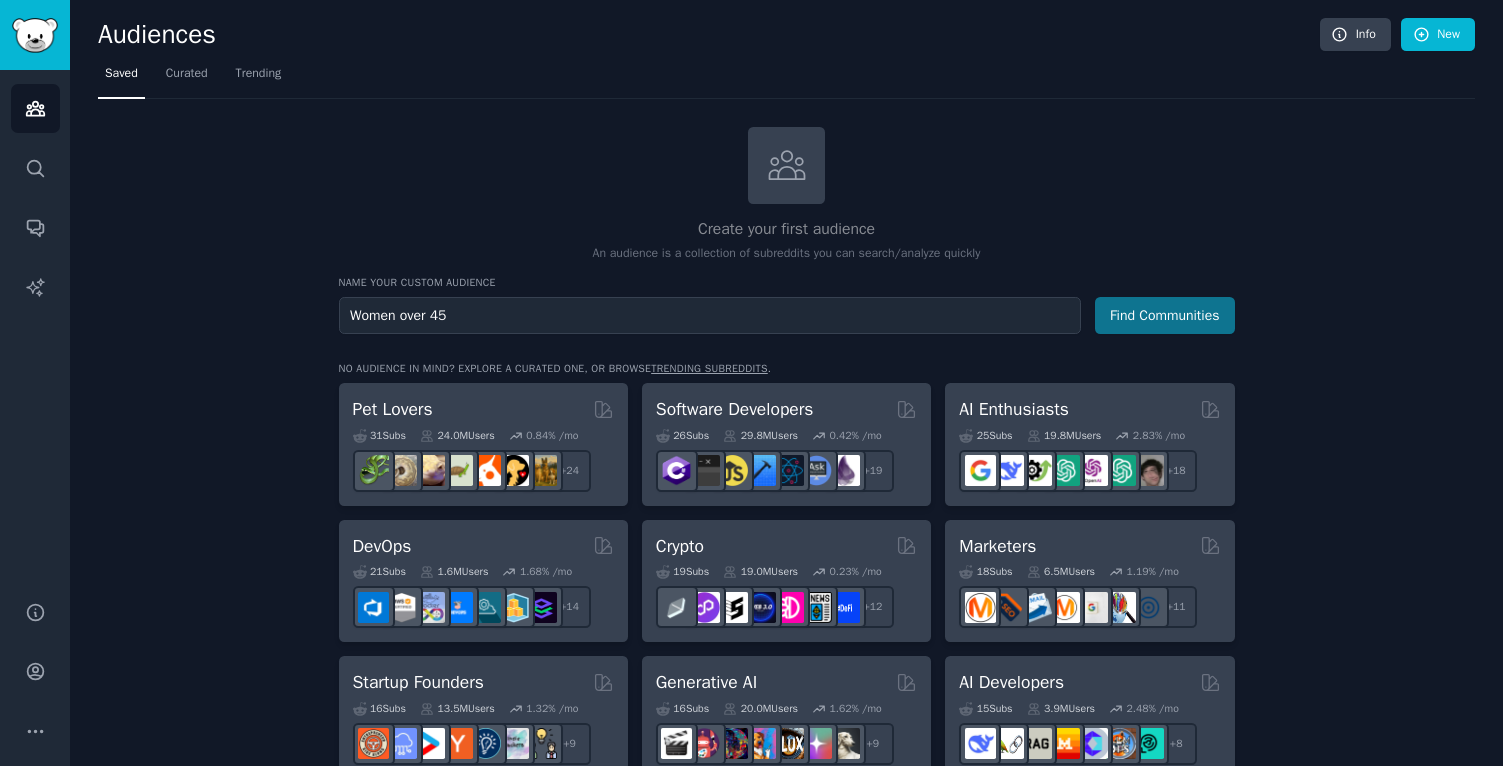 type on "Women over 45" 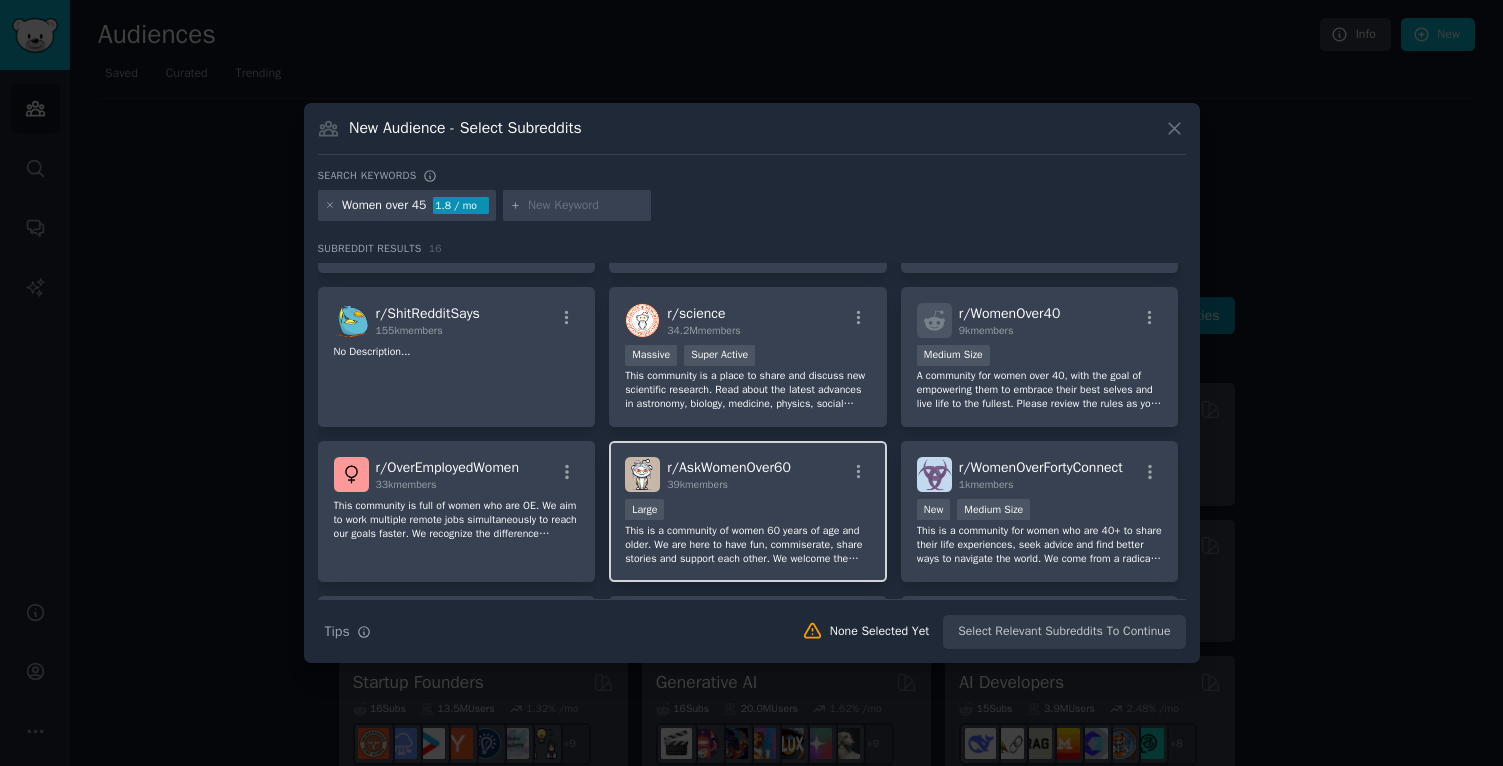 scroll, scrollTop: 118, scrollLeft: 0, axis: vertical 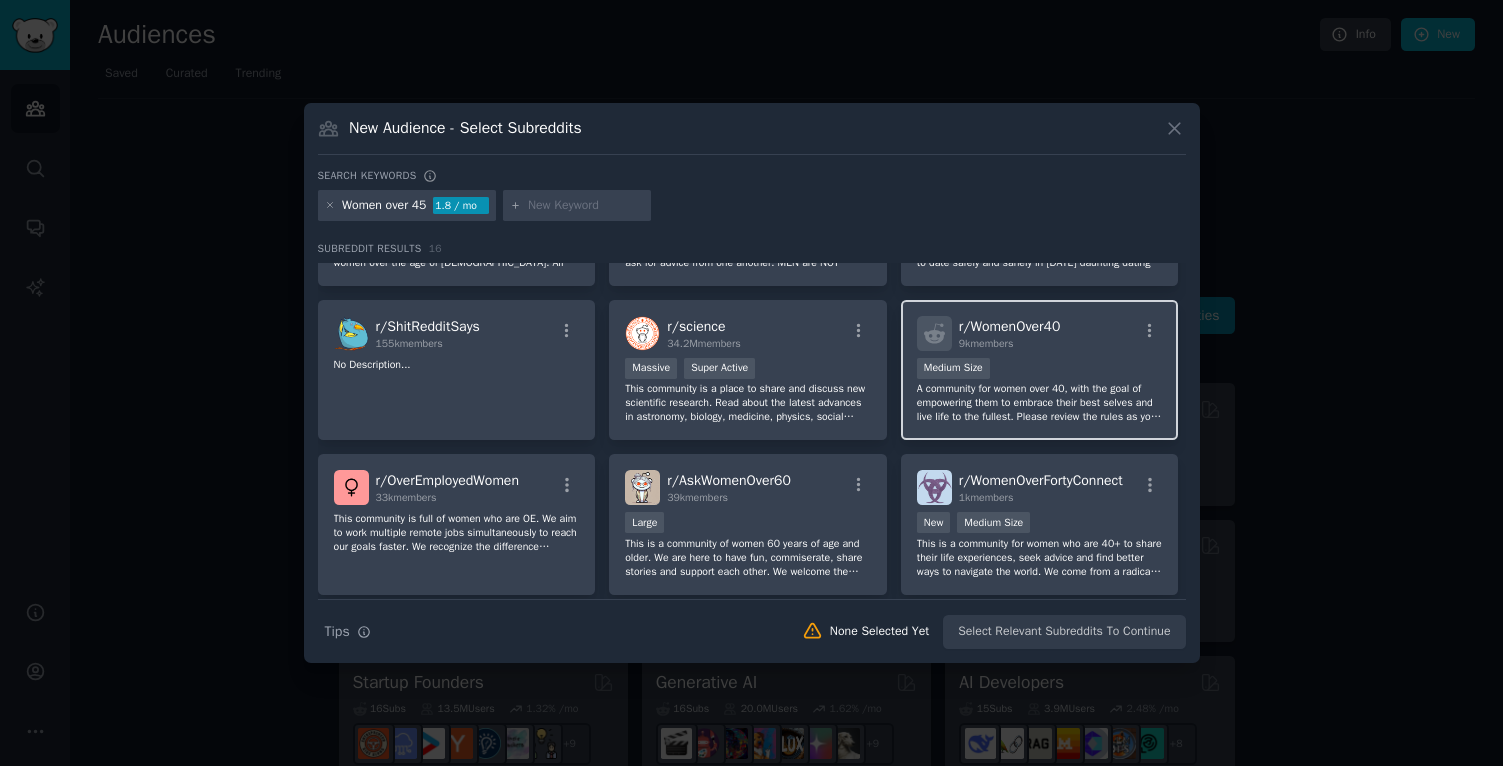 click on "Medium Size" at bounding box center [1040, 370] 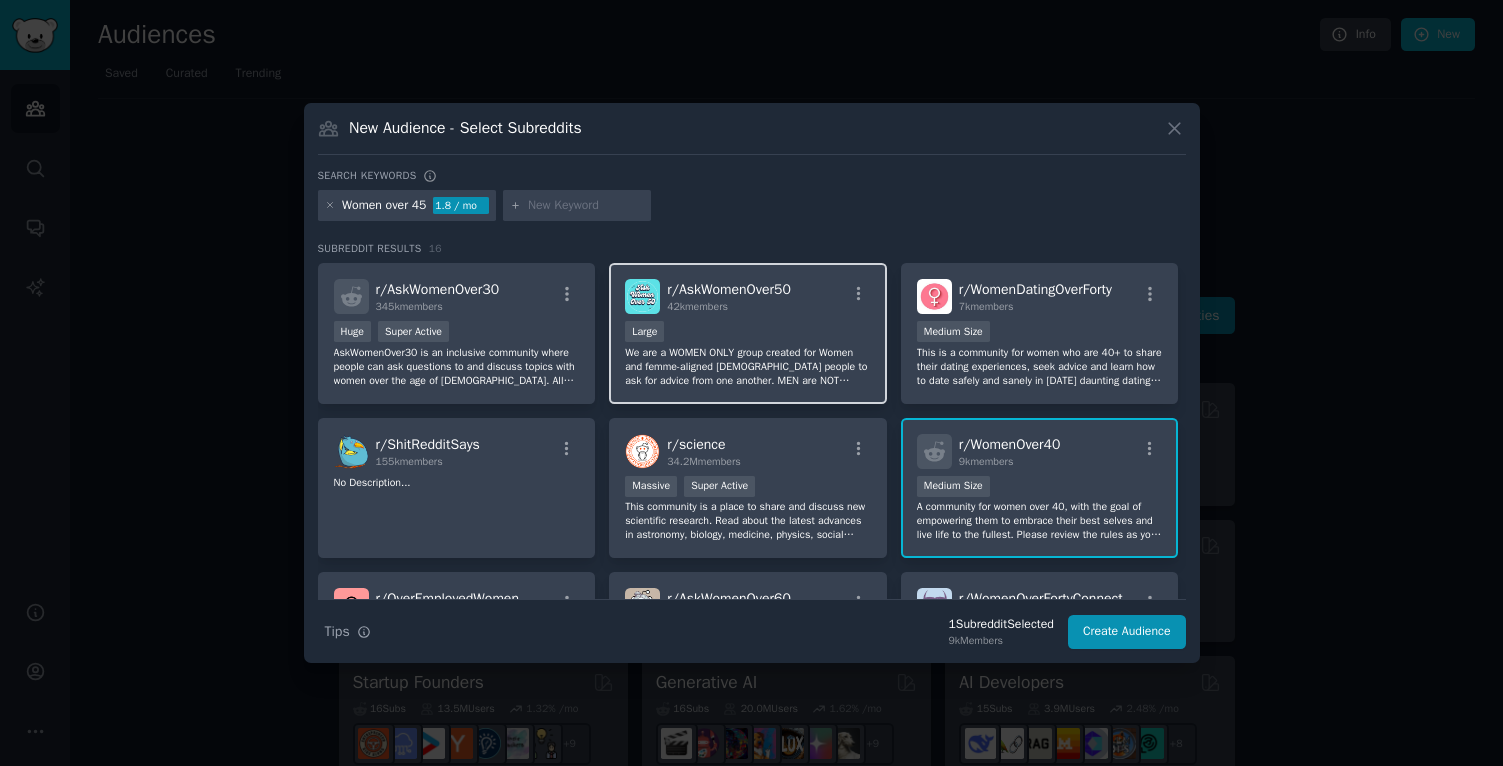 scroll, scrollTop: 0, scrollLeft: 0, axis: both 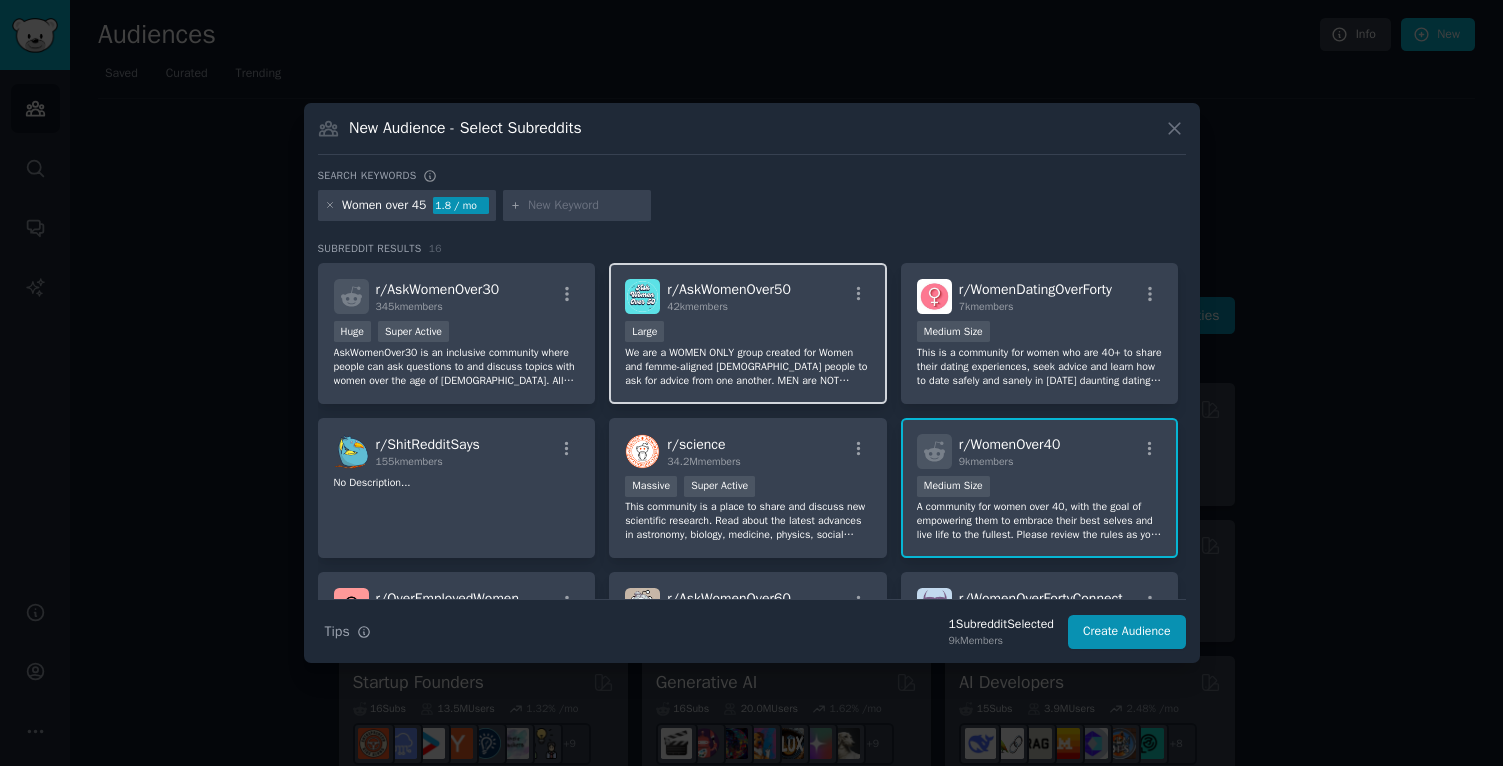 click on "r/ AskWomenOver50 42k  members Large We are a WOMEN ONLY group created for Women and femme-aligned [DEMOGRAPHIC_DATA] people to ask for advice from one another.
MEN are NOT PERMITTED to participate (Rule 1), but are welcome to read and learn." at bounding box center (748, 333) 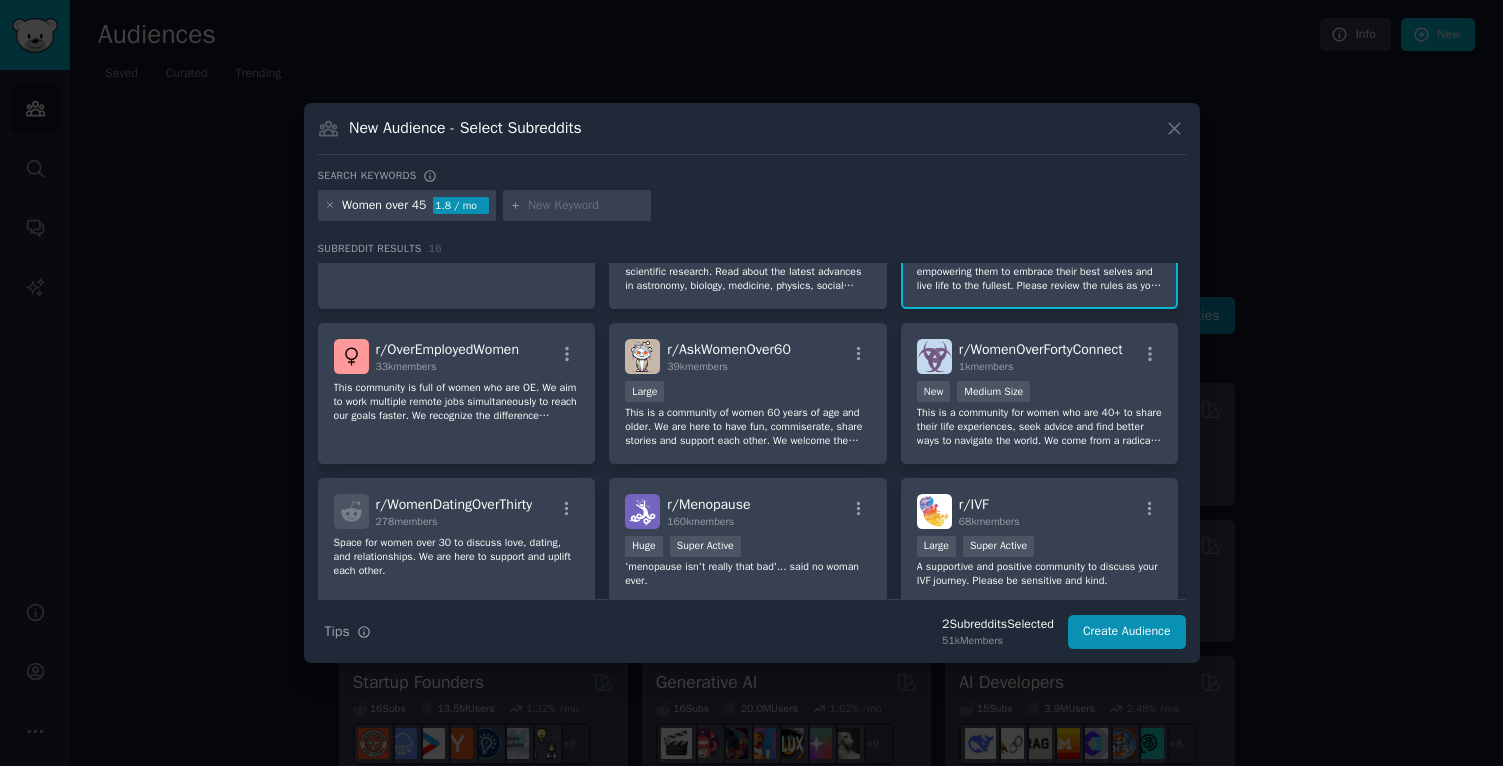 scroll, scrollTop: 285, scrollLeft: 0, axis: vertical 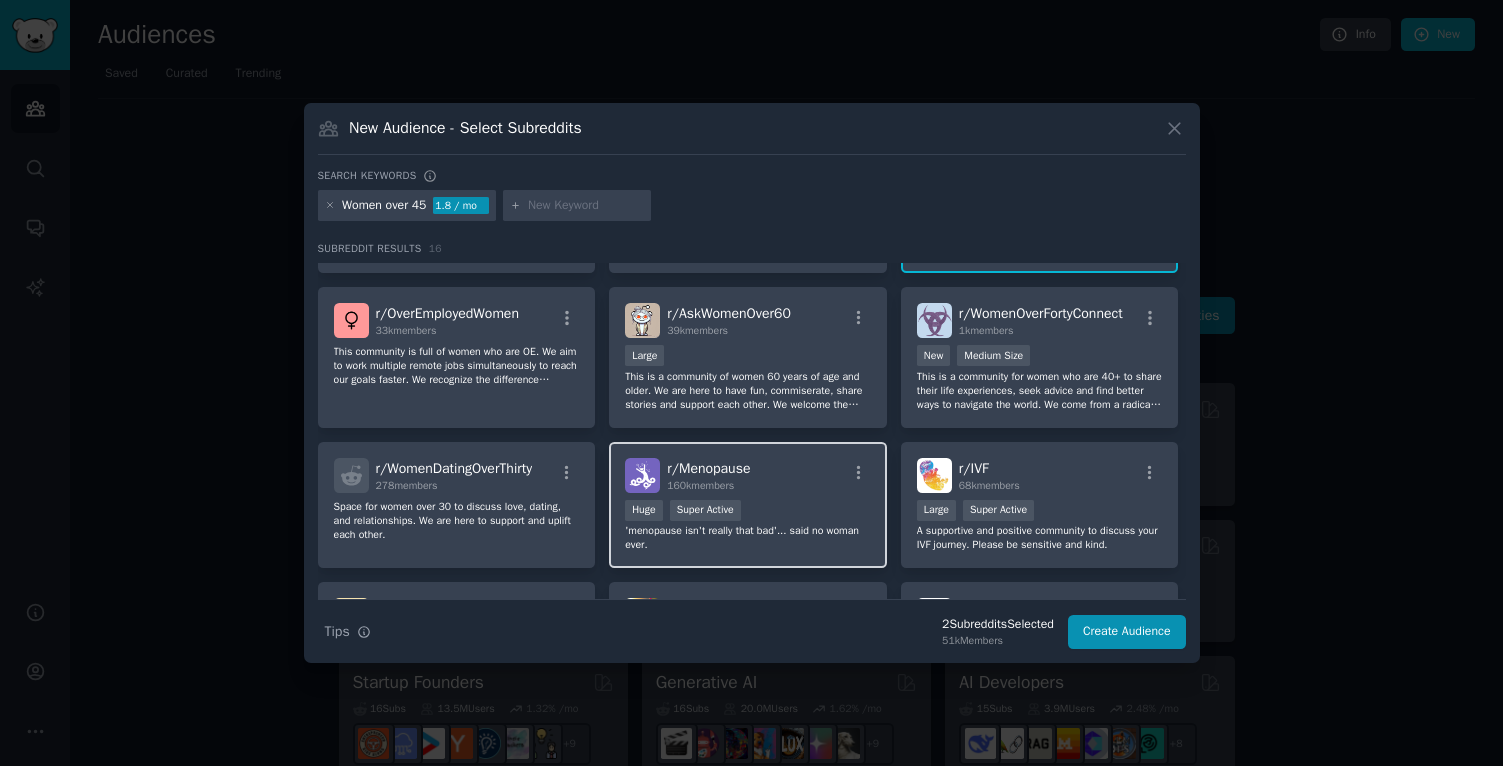 click on "r/ Menopause 160k  members" at bounding box center (748, 475) 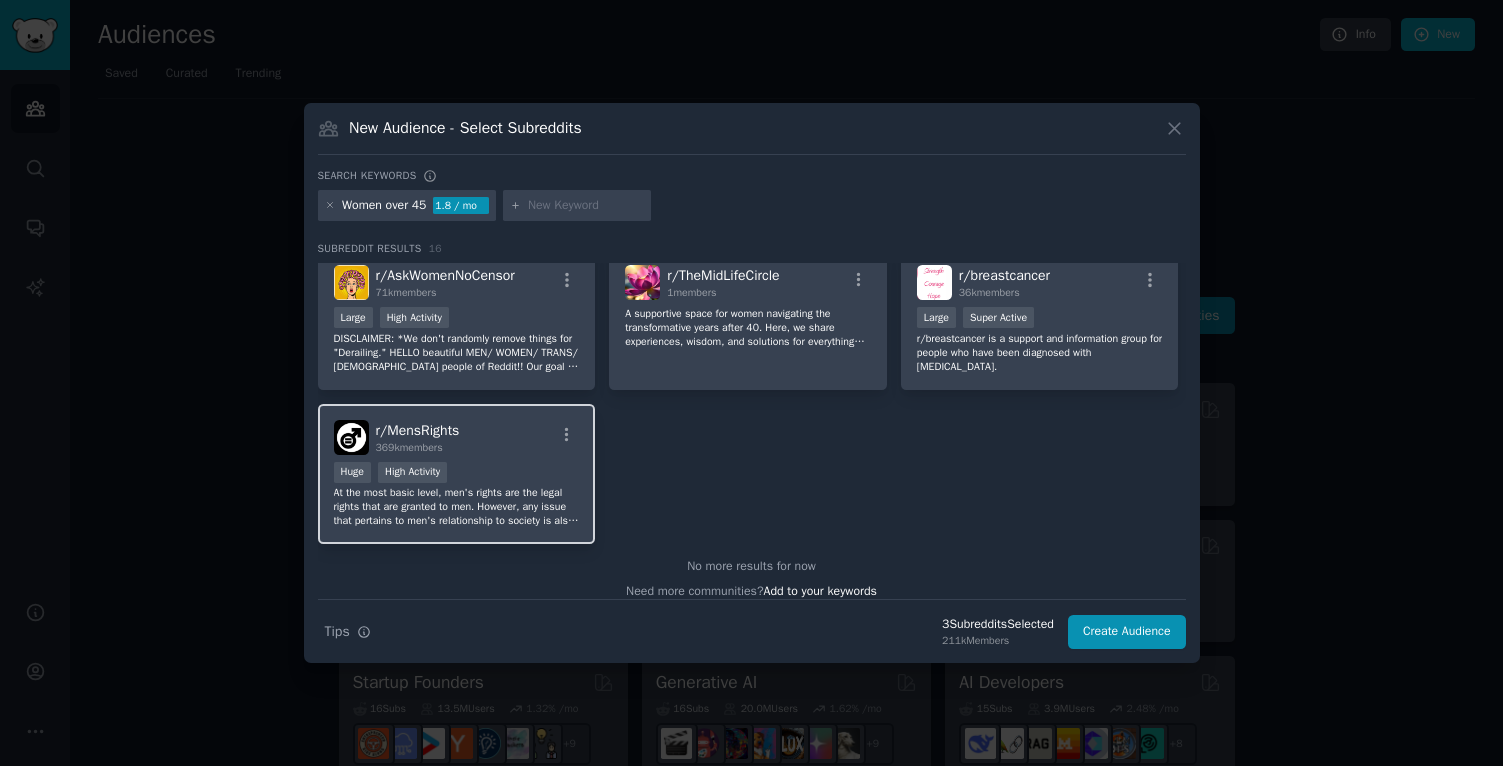 scroll, scrollTop: 558, scrollLeft: 0, axis: vertical 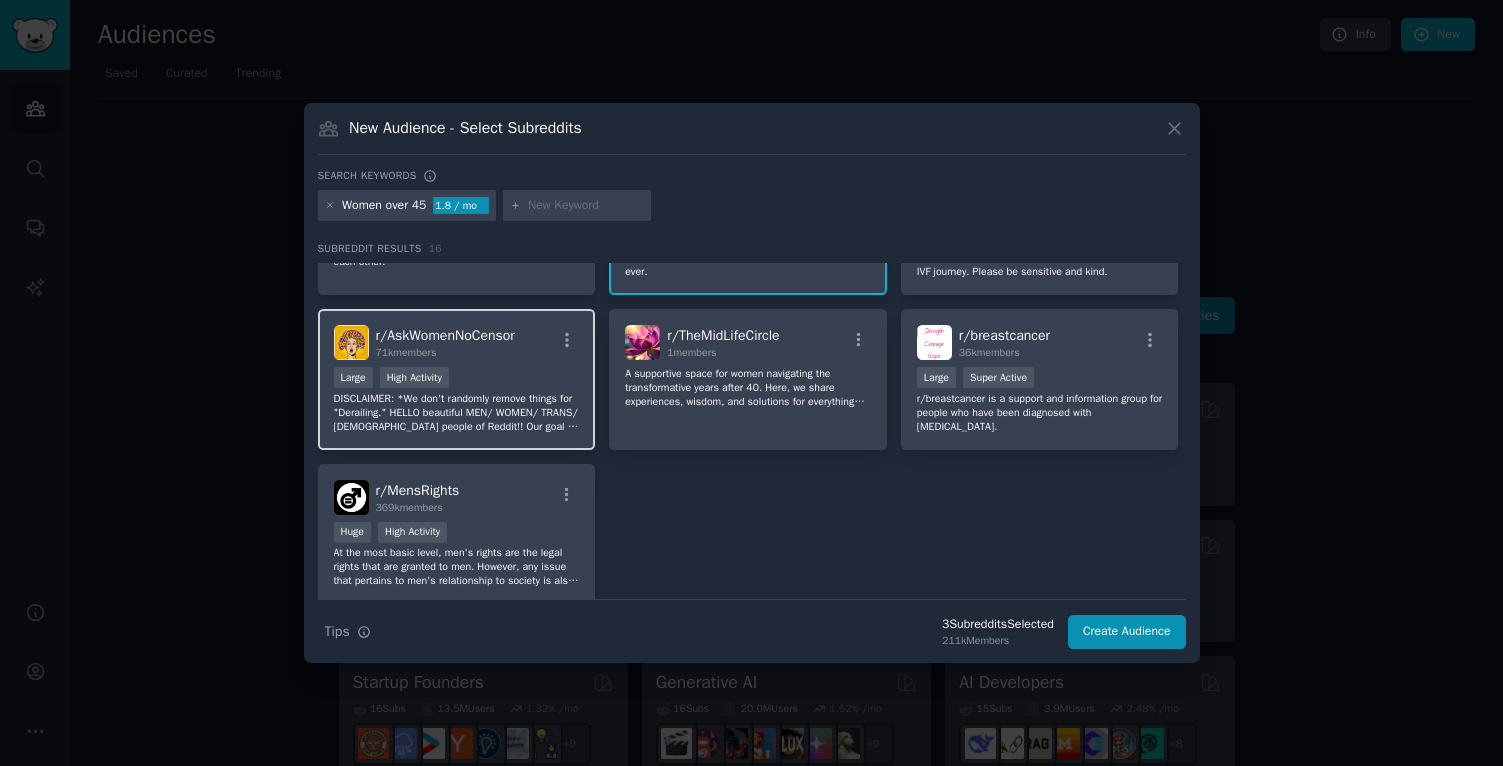 click on "DISCLAIMER: *We don't randomly remove things for "Derailing."
HELLO beautiful MEN/ WOMEN/ TRANS/ [DEMOGRAPHIC_DATA] people of Reddit!! Our goal is to normalize healthy connections and relationships- virtually of course.
We're here to empower, protect, and value women, men, [DEMOGRAPHIC_DATA], and everyone!
Feel free to ask BUT if you don't know... heh heh chances are we don't either ;)" at bounding box center [457, 413] 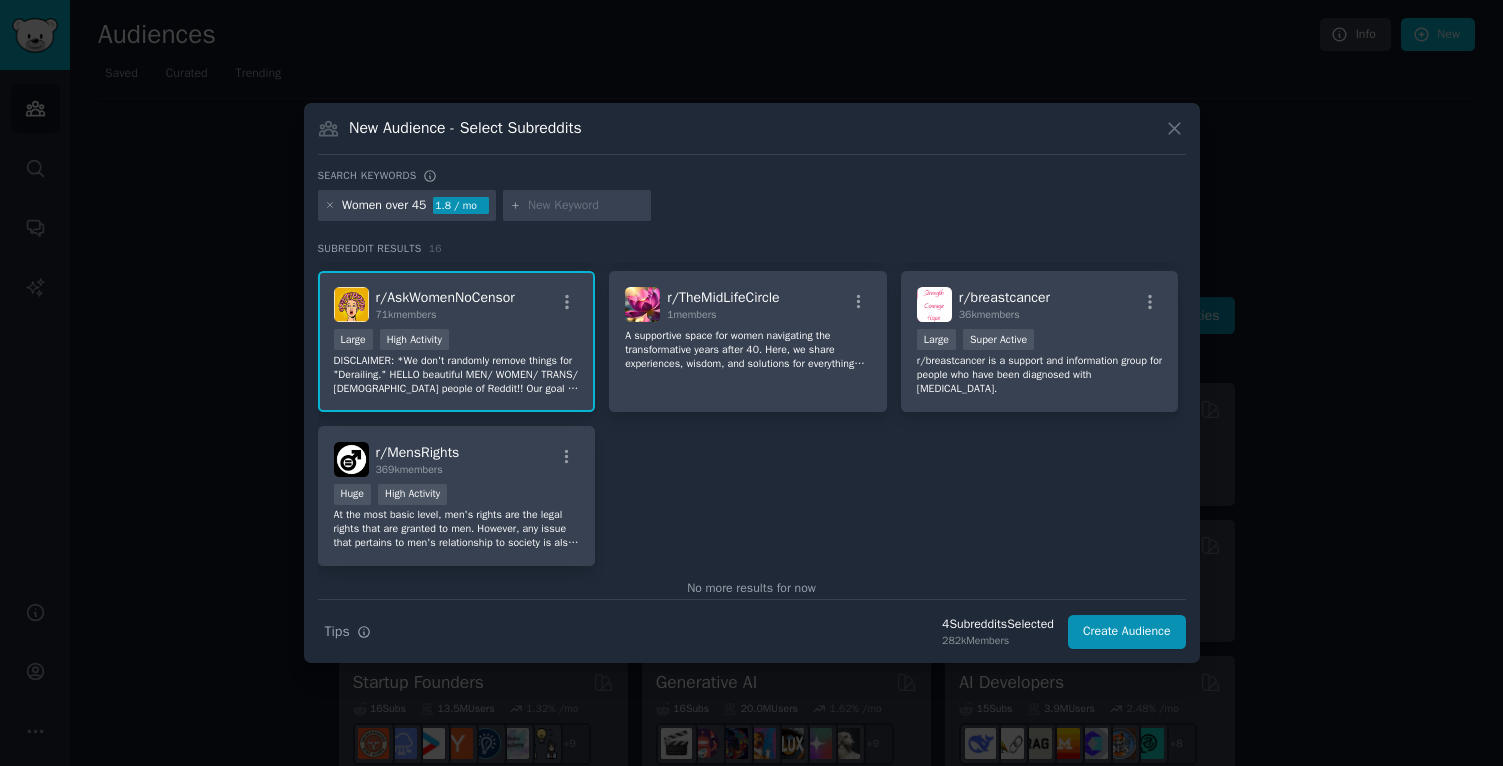 scroll, scrollTop: 597, scrollLeft: 0, axis: vertical 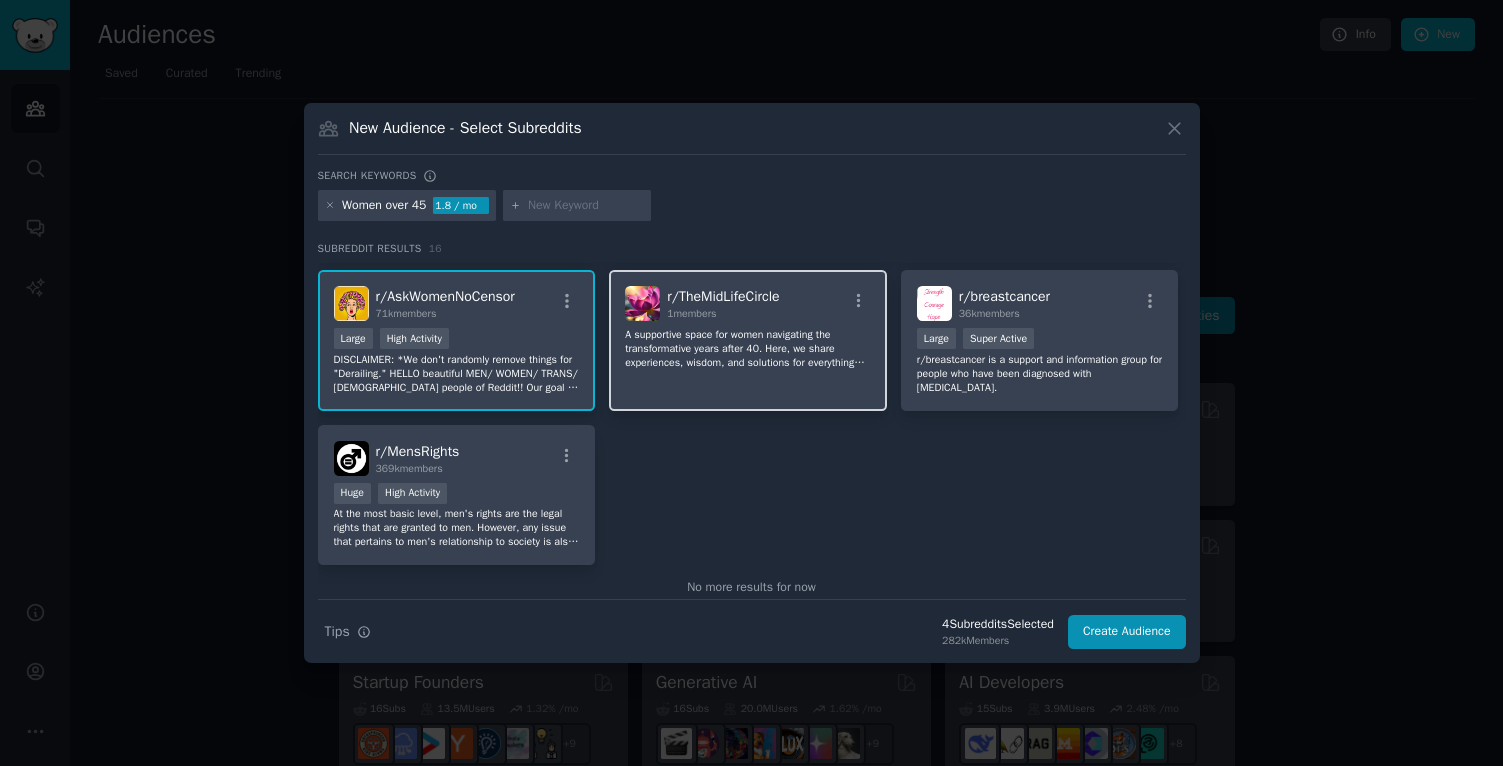 click on "r/ TheMidLifeCircle 1  members A supportive space for women navigating the transformative years after 40. Here, we share experiences, wisdom, and solutions for everything from sleep challenges to hormone changes, career evolution to [MEDICAL_DATA]." at bounding box center [748, 340] 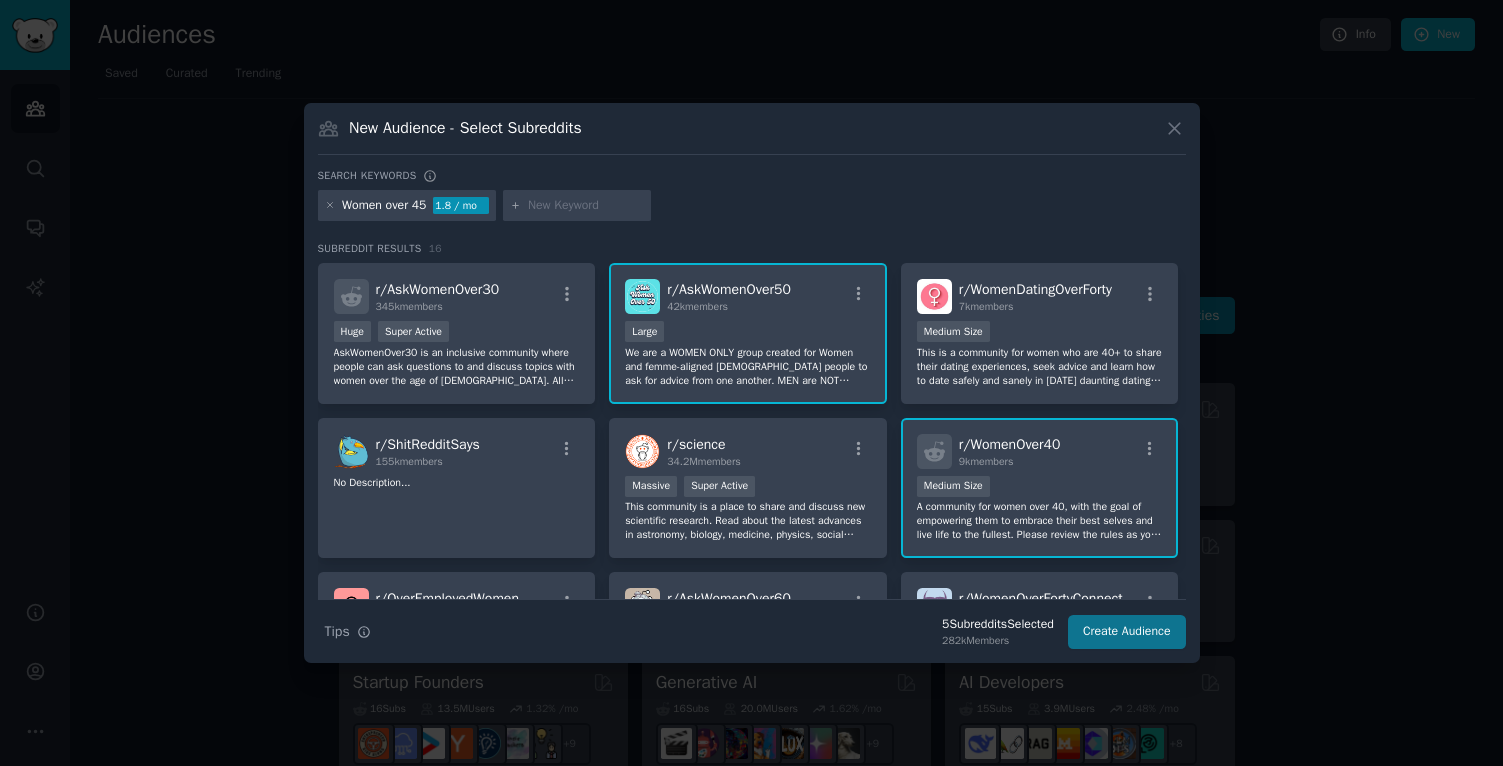 scroll, scrollTop: 0, scrollLeft: 0, axis: both 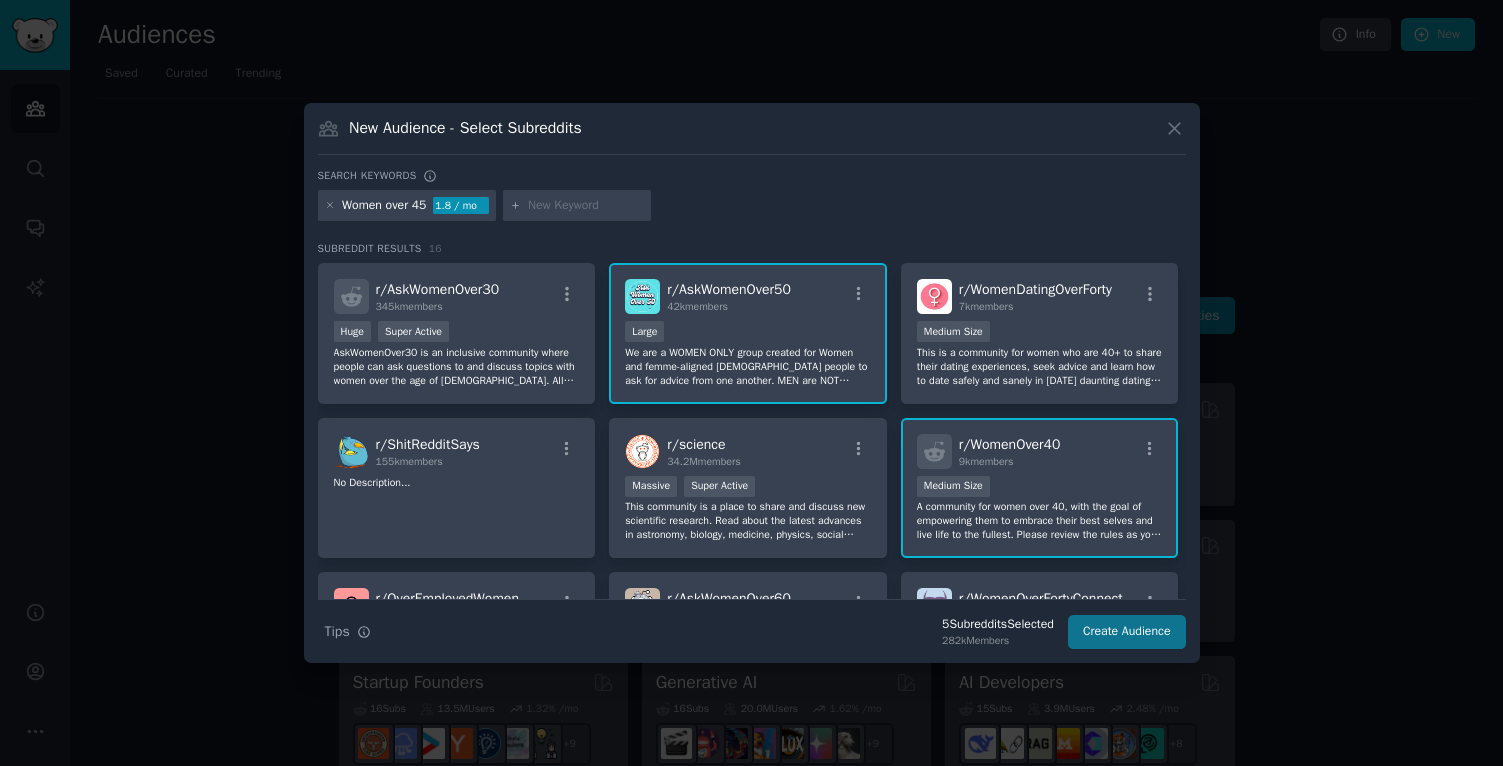 click on "Create Audience" at bounding box center (1127, 632) 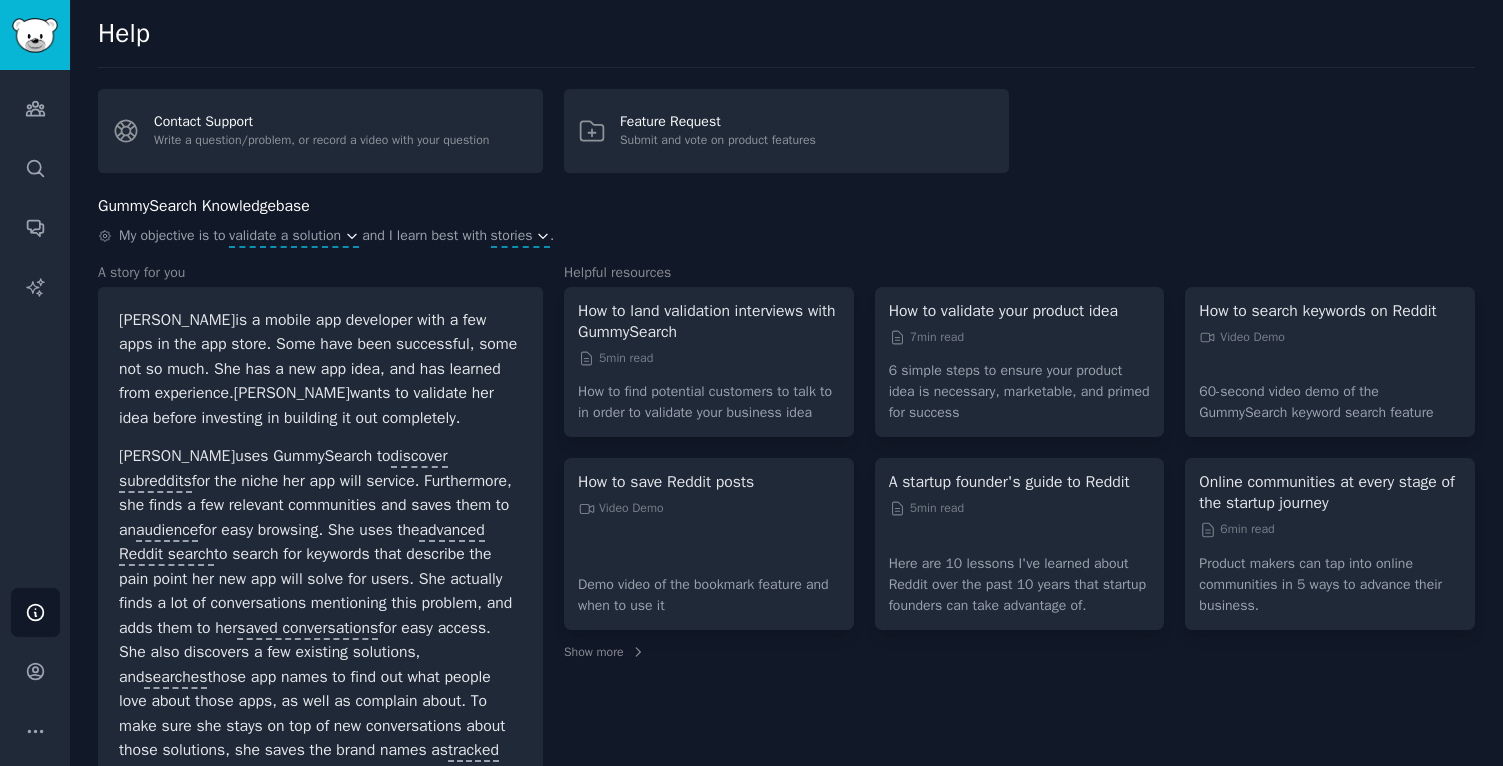 scroll, scrollTop: 0, scrollLeft: 0, axis: both 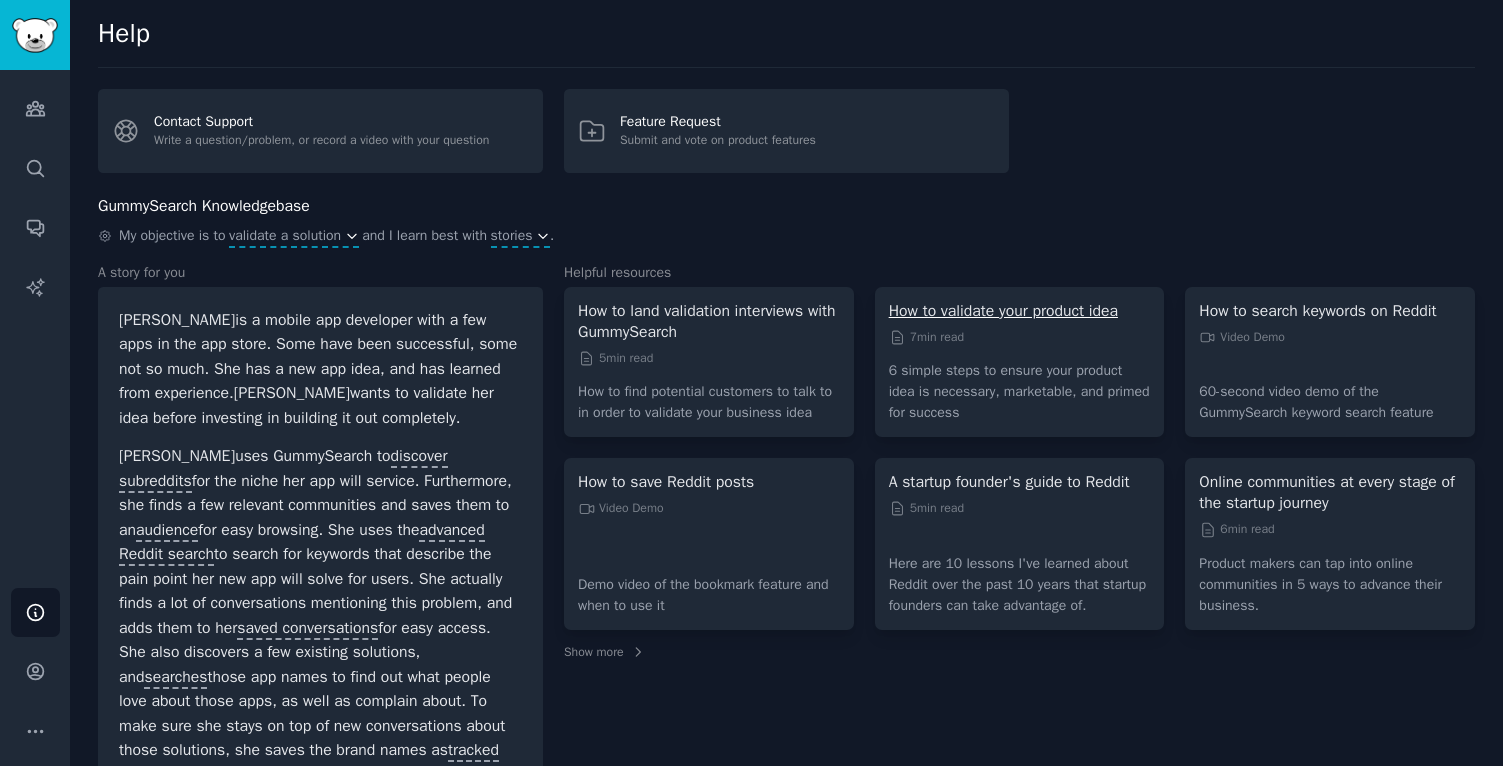 click on "How to validate your product idea" at bounding box center [1020, 311] 